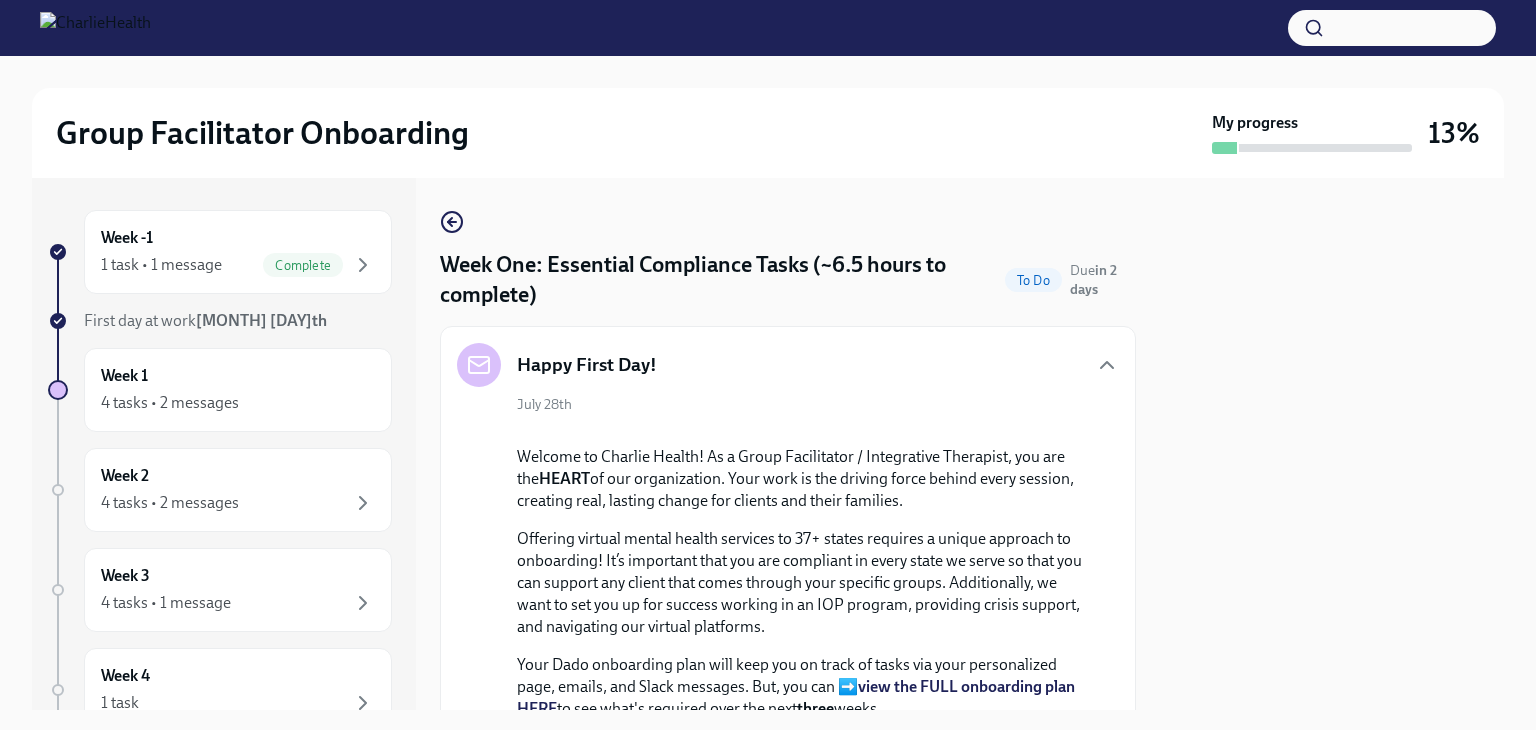 scroll, scrollTop: 0, scrollLeft: 0, axis: both 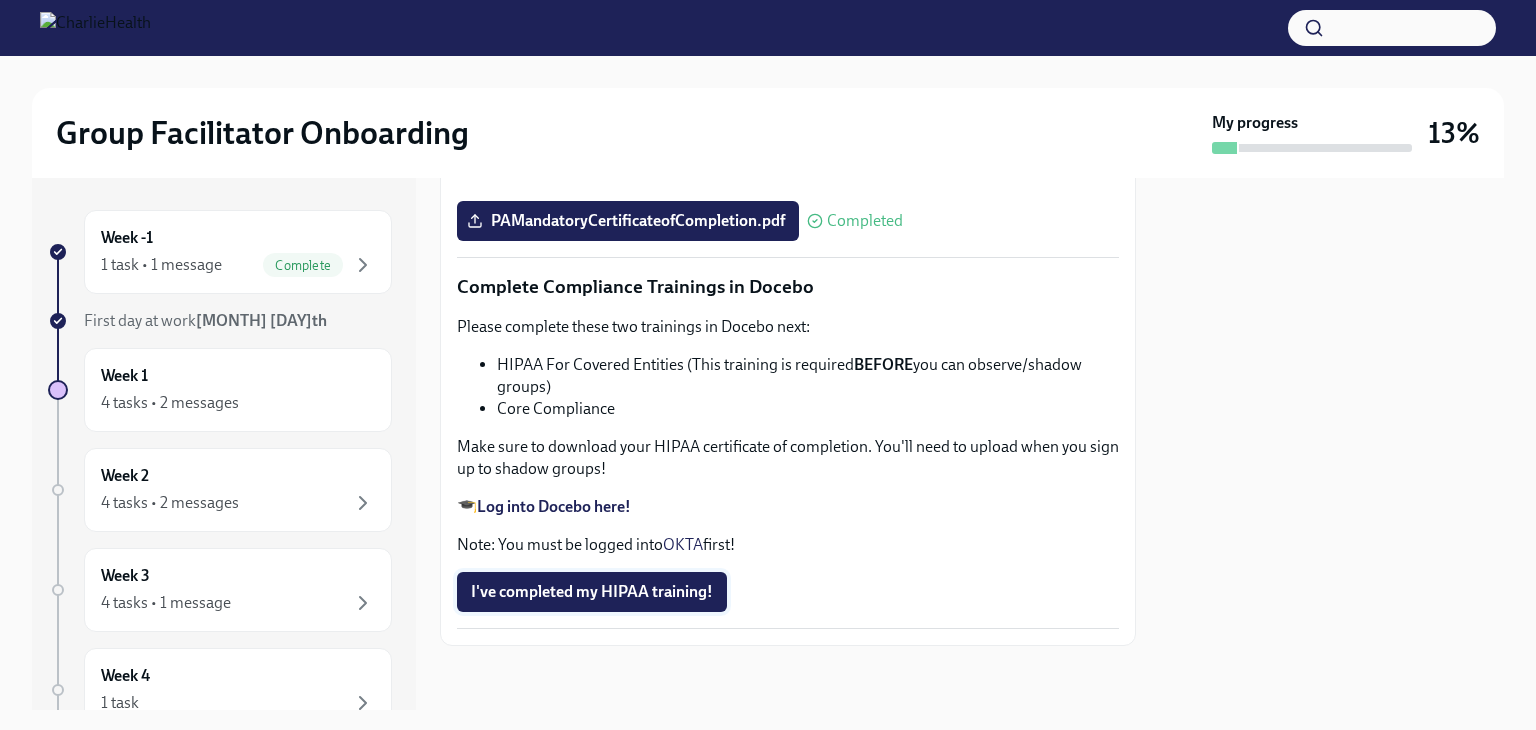 click on "I've completed my HIPAA training!" at bounding box center (592, 592) 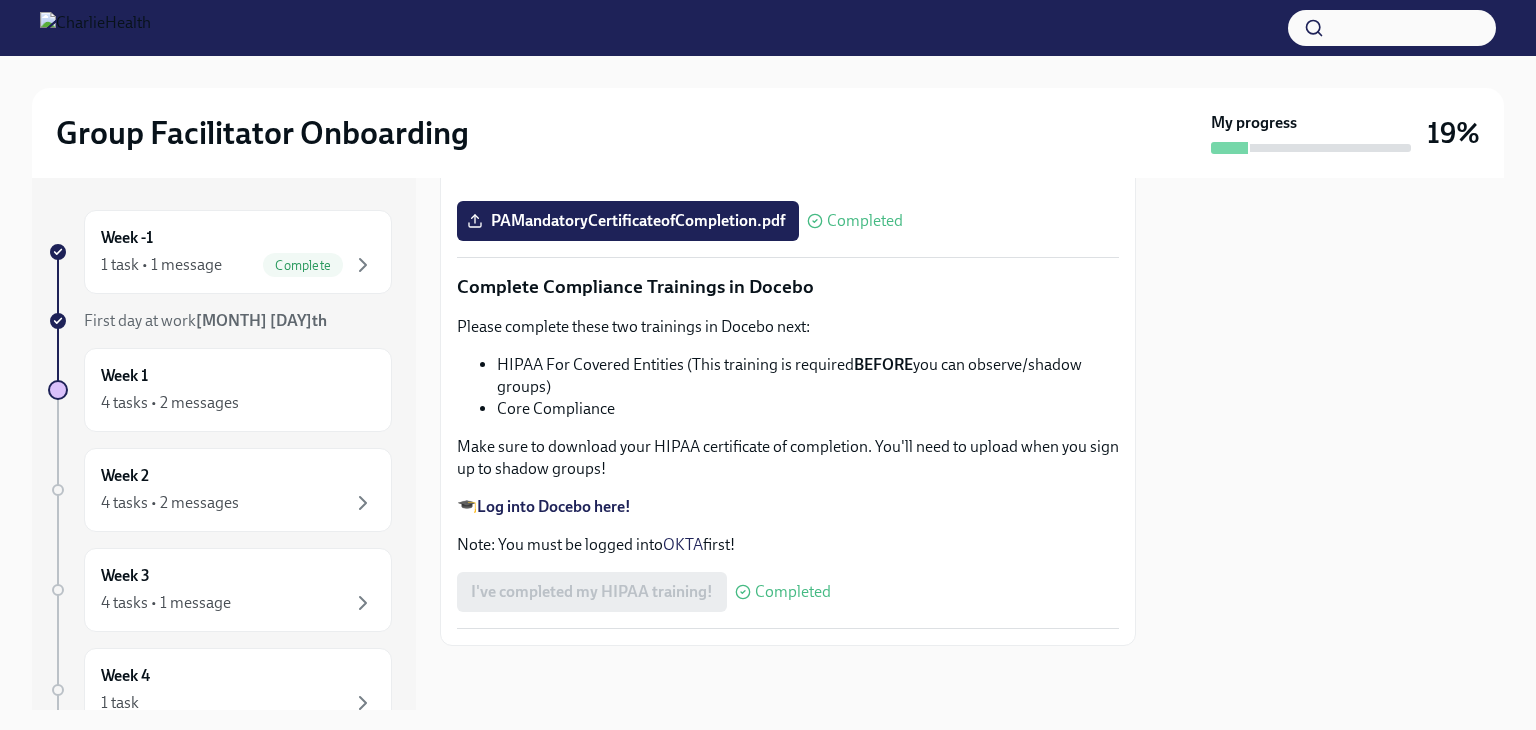 scroll, scrollTop: 5532, scrollLeft: 0, axis: vertical 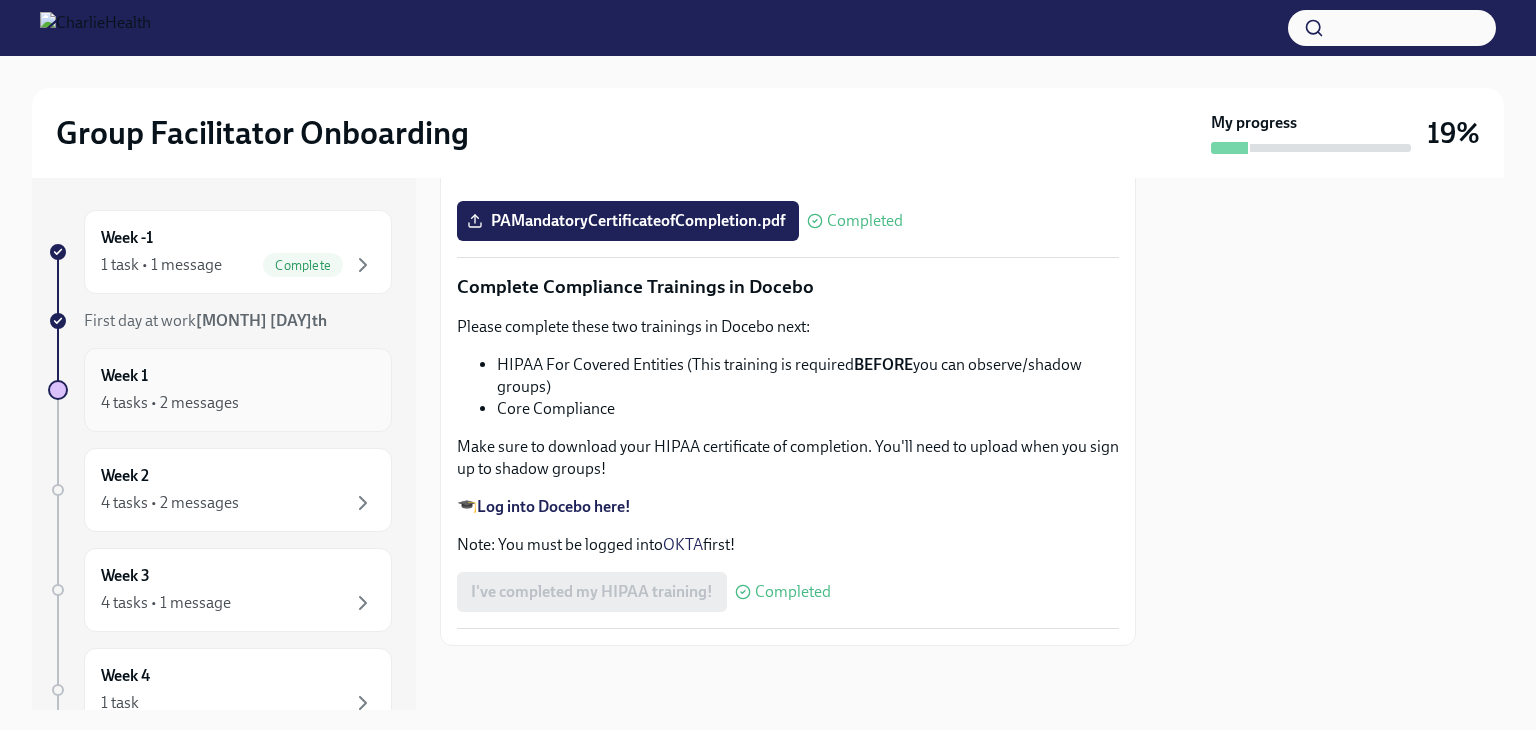 click on "4 tasks • 2 messages" at bounding box center (238, 403) 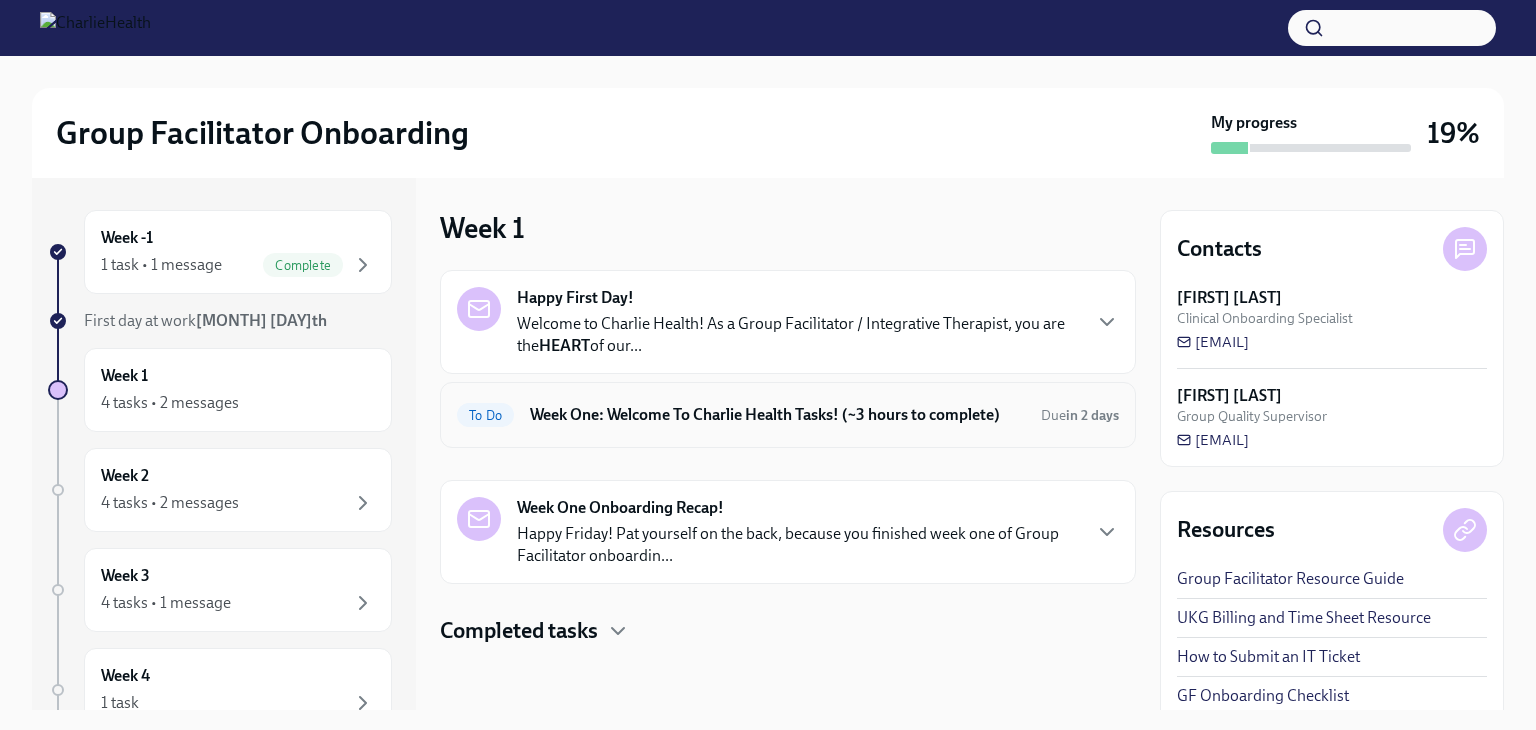 click on "Week One: Welcome To Charlie Health Tasks! (~3 hours to complete)" at bounding box center [777, 415] 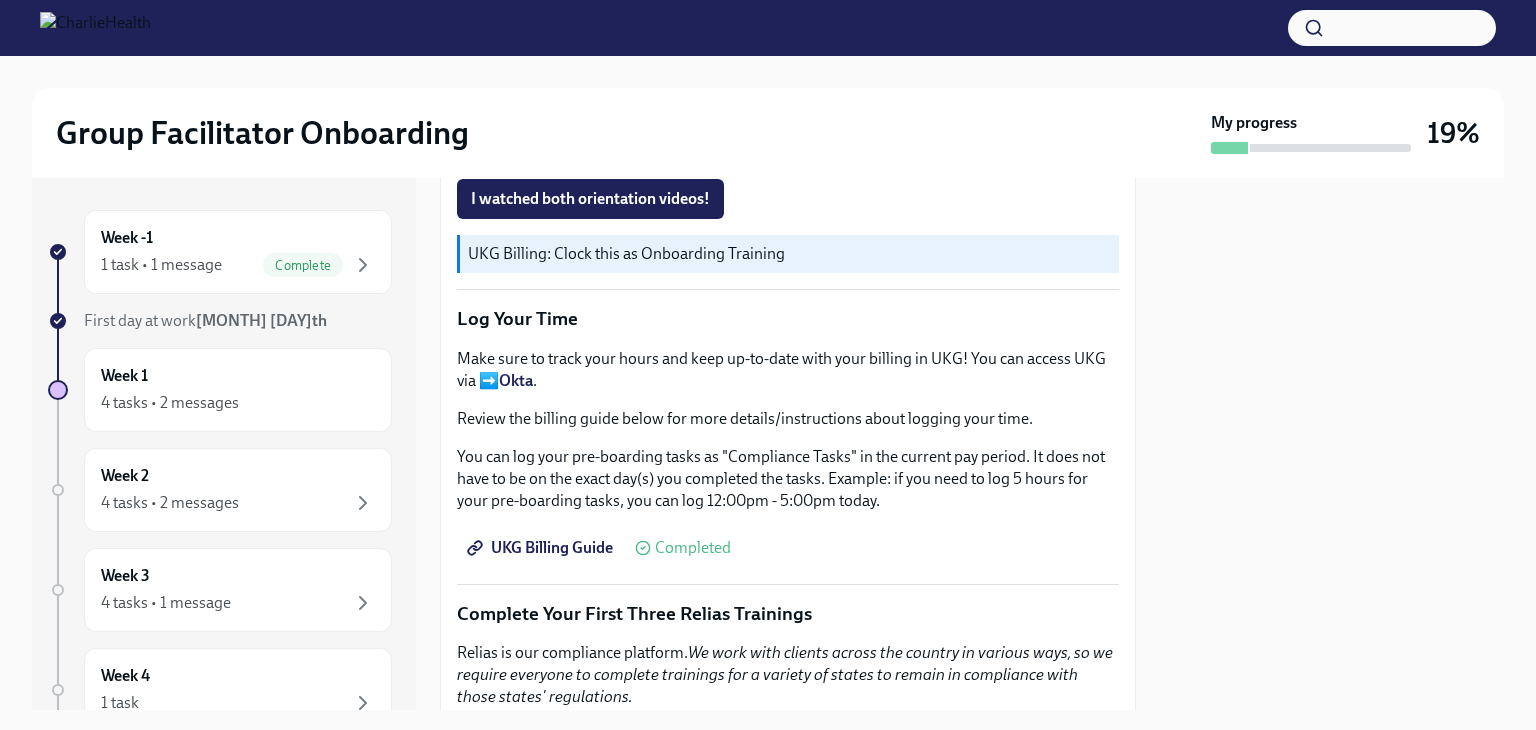 scroll, scrollTop: 1700, scrollLeft: 0, axis: vertical 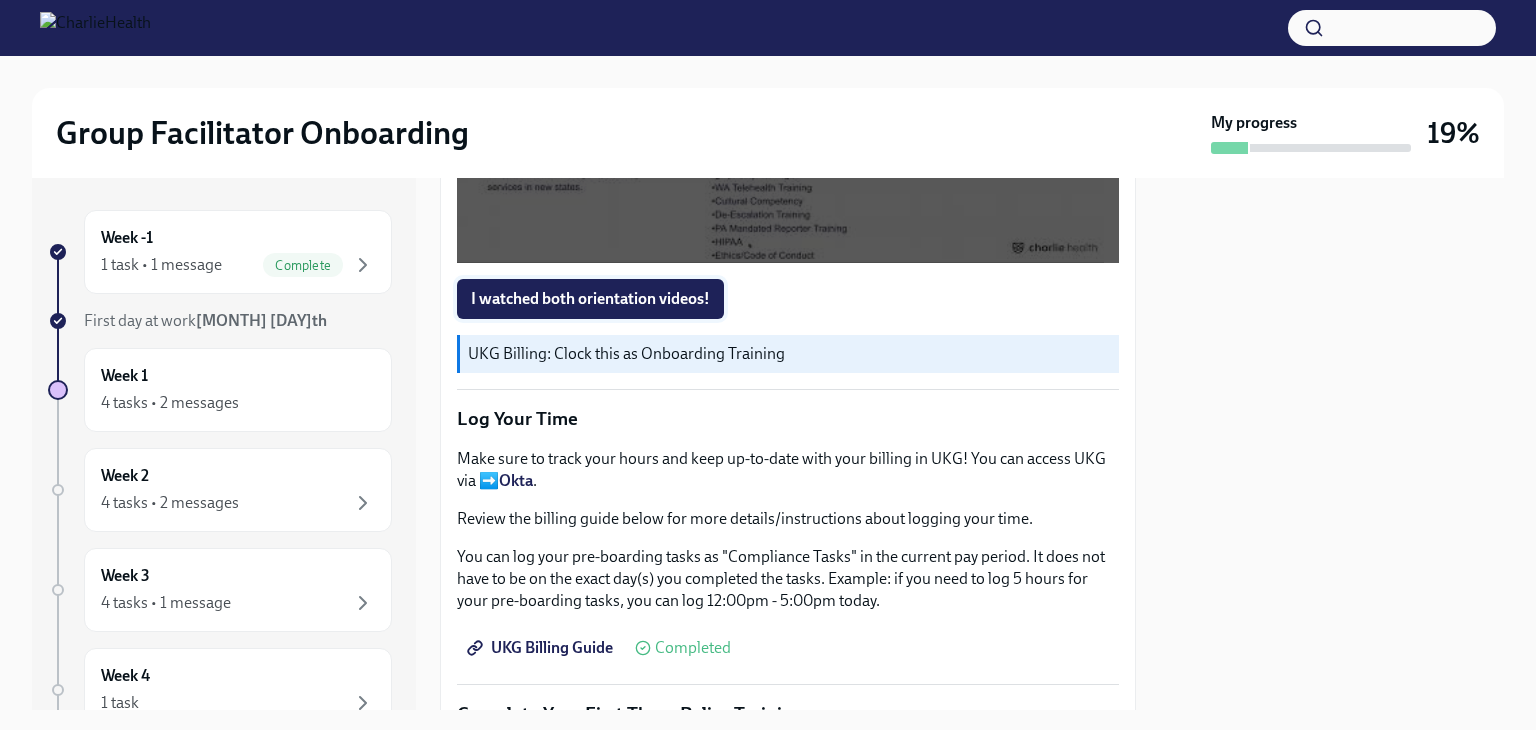 click on "I watched both orientation videos!" at bounding box center [590, 299] 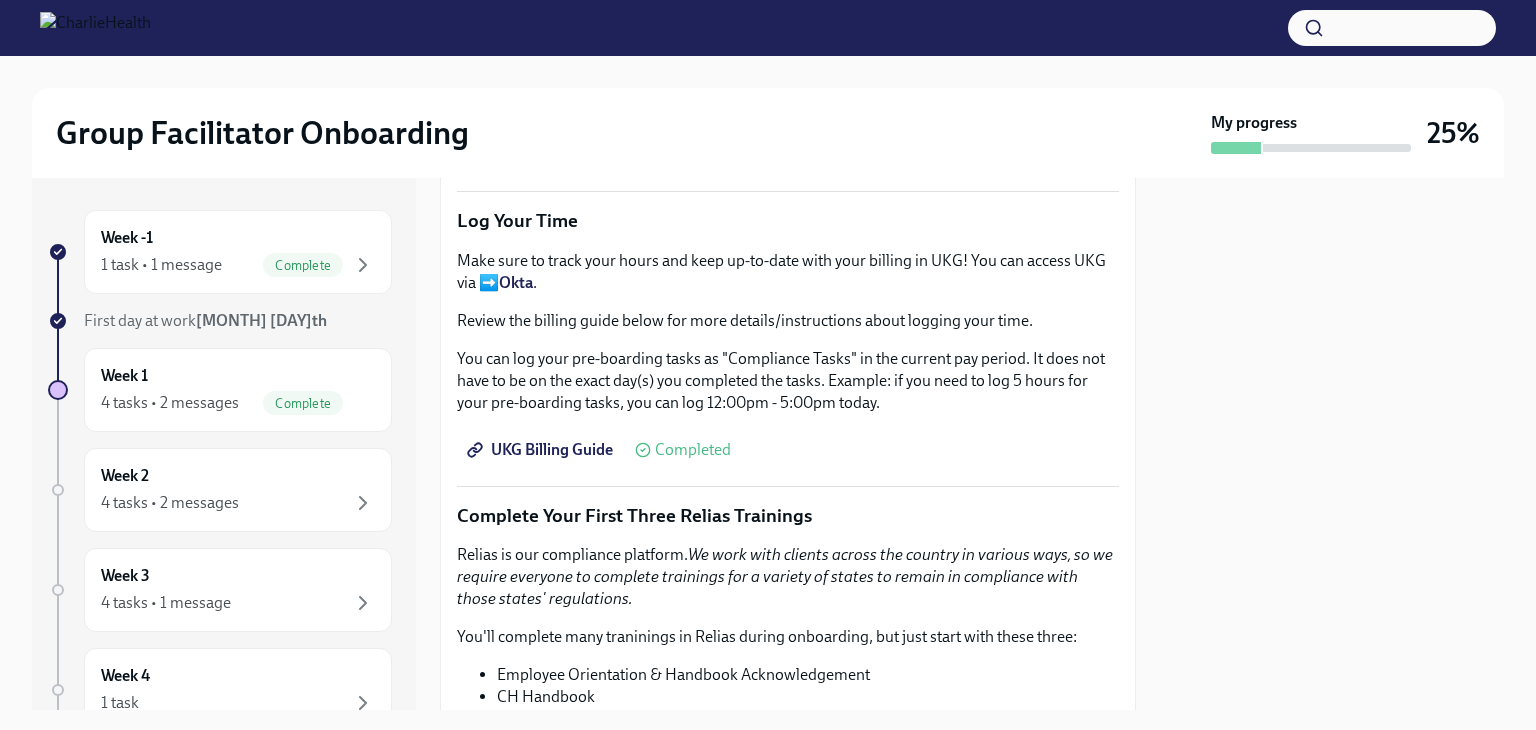 scroll, scrollTop: 1900, scrollLeft: 0, axis: vertical 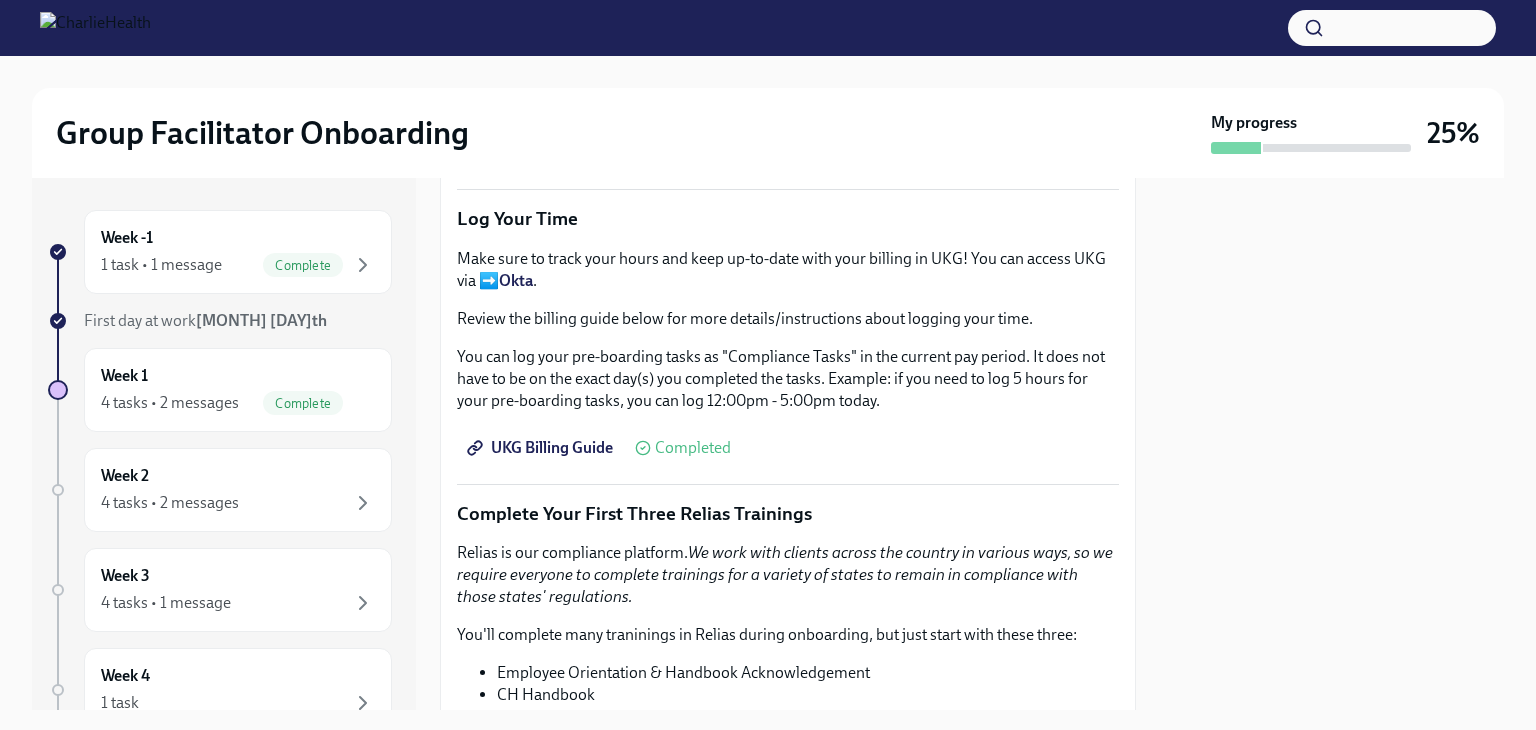 click on "UKG Billing Guide" at bounding box center [542, 448] 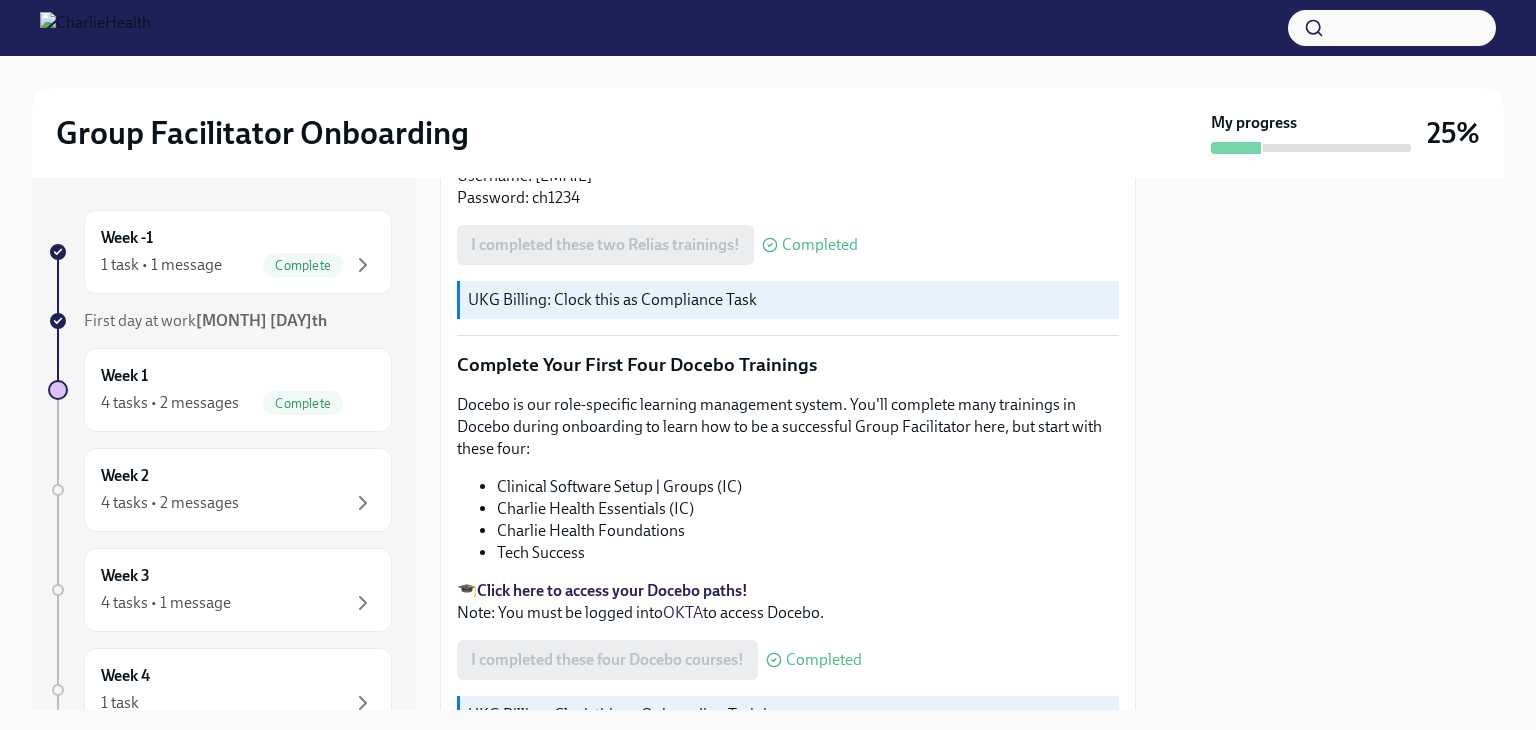 scroll, scrollTop: 2600, scrollLeft: 0, axis: vertical 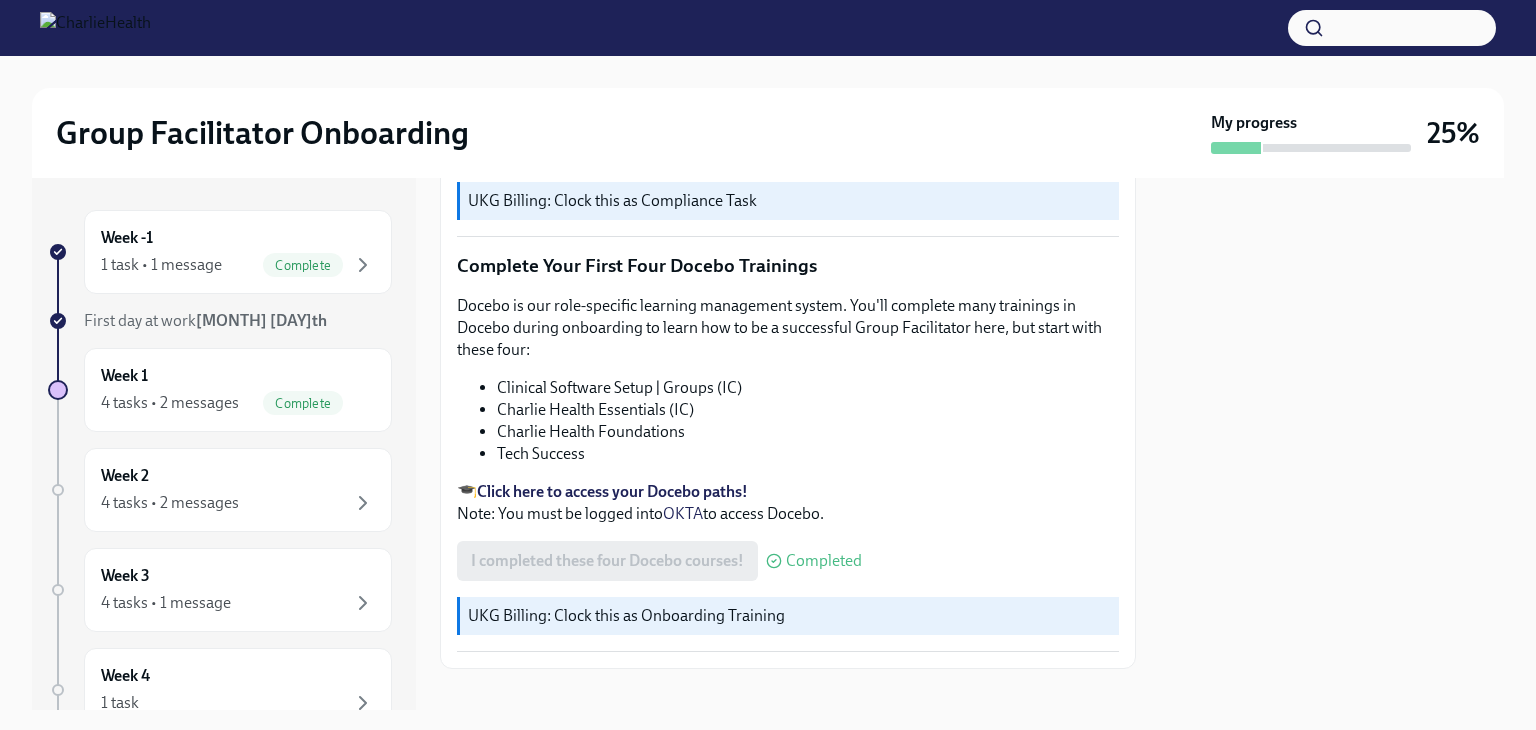 click on "Click here to access your Docebo paths!" at bounding box center [612, 491] 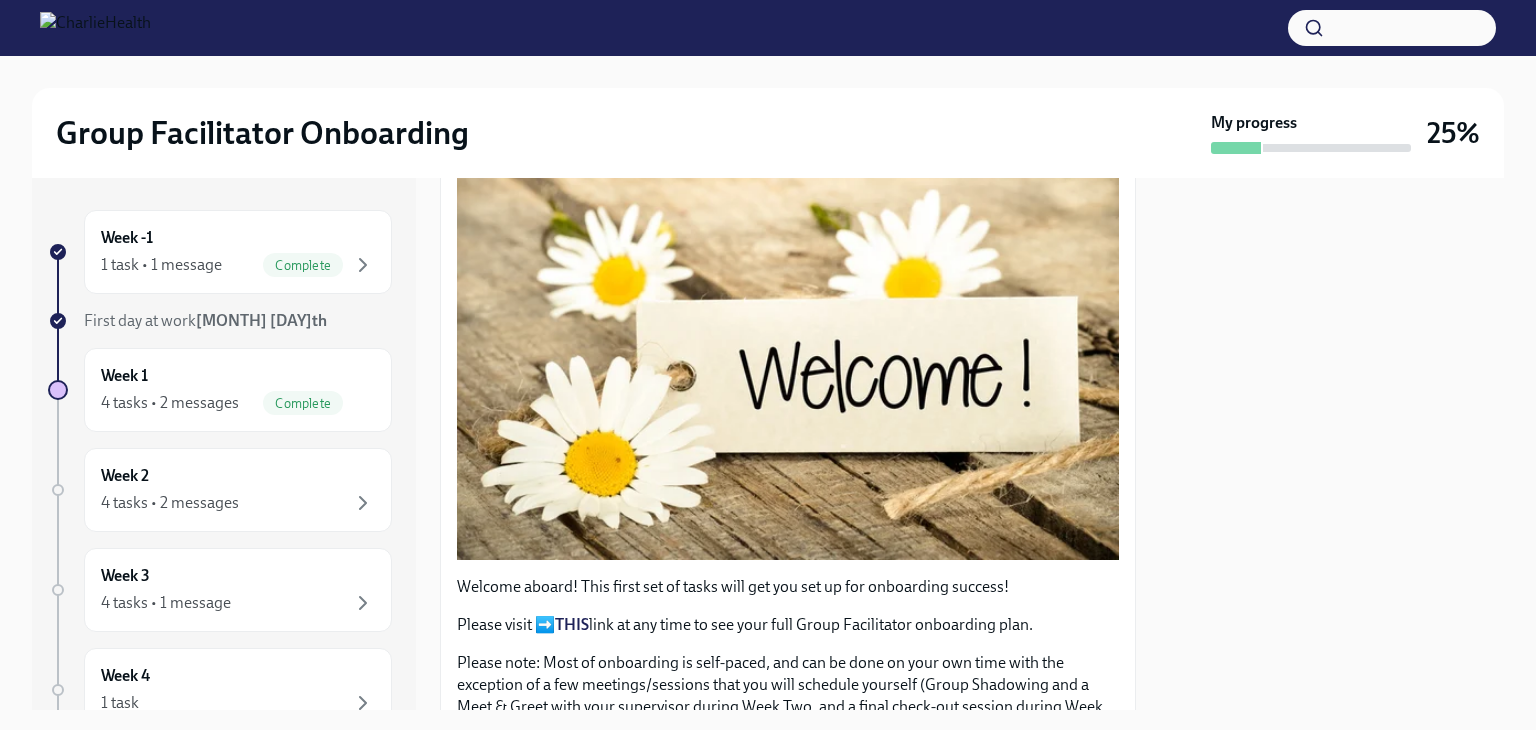 scroll, scrollTop: 0, scrollLeft: 0, axis: both 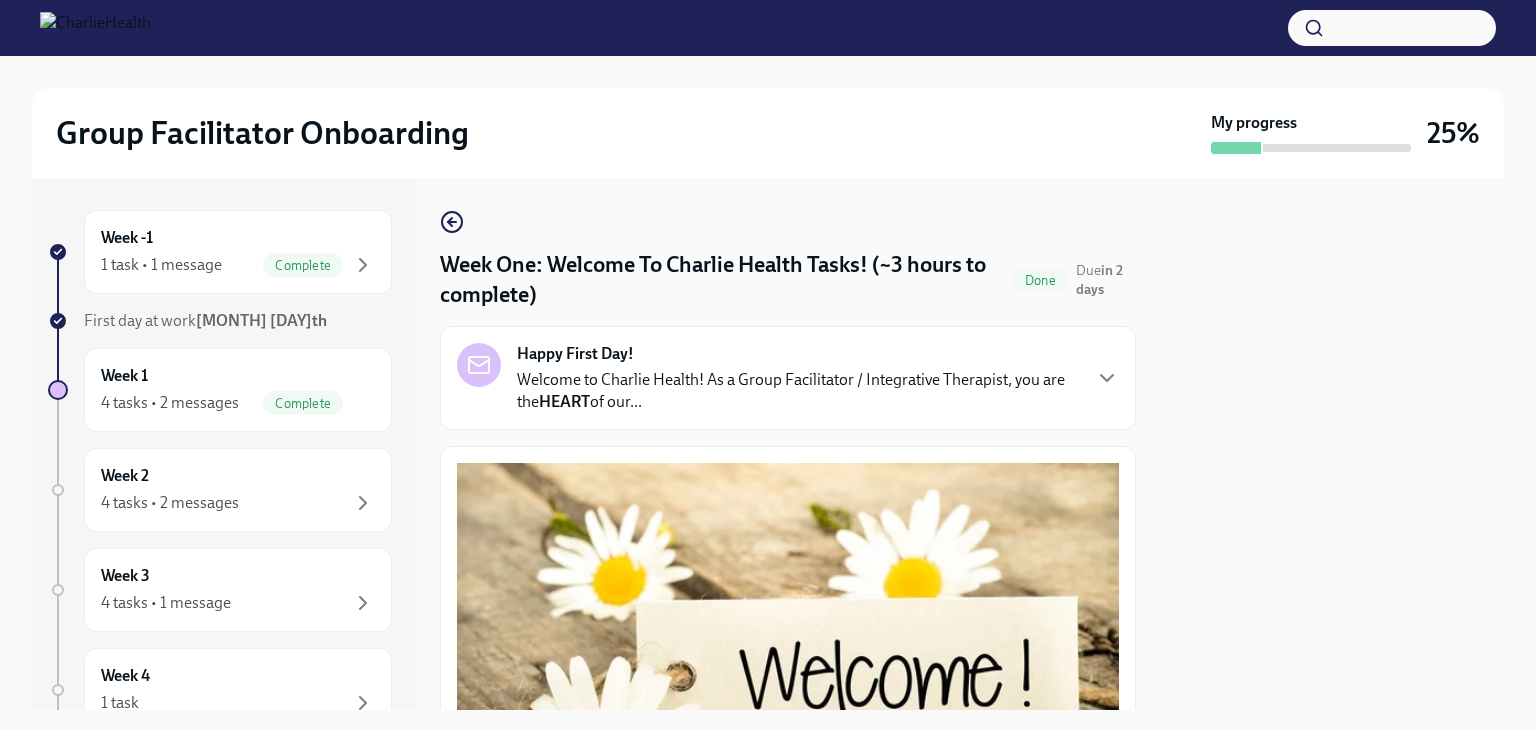click on "Week One: Welcome To Charlie Health Tasks! (~3 hours to complete) Done Due  in 2 days Happy First Day! Welcome to Charlie Health! As a Group Facilitator / Integrative Therapist, you are the  HEART  of our... Welcome aboard! This first set of tasks will get you set up for onboarding success!
Please visit ➡️  THIS  link at any time to see your full Group Facilitator onboarding plan.
Please note: Most of onboarding is self-paced, and can be done on your own time with the exception of a few meetings/sessions that you will schedule yourself (Group Shadowing and a Meet & Greet with your supervisor during Week Two, and a final check-out session during Week Three). Watch Our Two Orientation Videos We are delighted to have you with us. As an initial step, we kindly ask you to watch our orientation videos. These have been carefully crafted to introduce you to our organization, outline our core values, and provide you with a clear overview of your onboarding process for the forthcoming three weeks. Completed ." at bounding box center [788, 444] 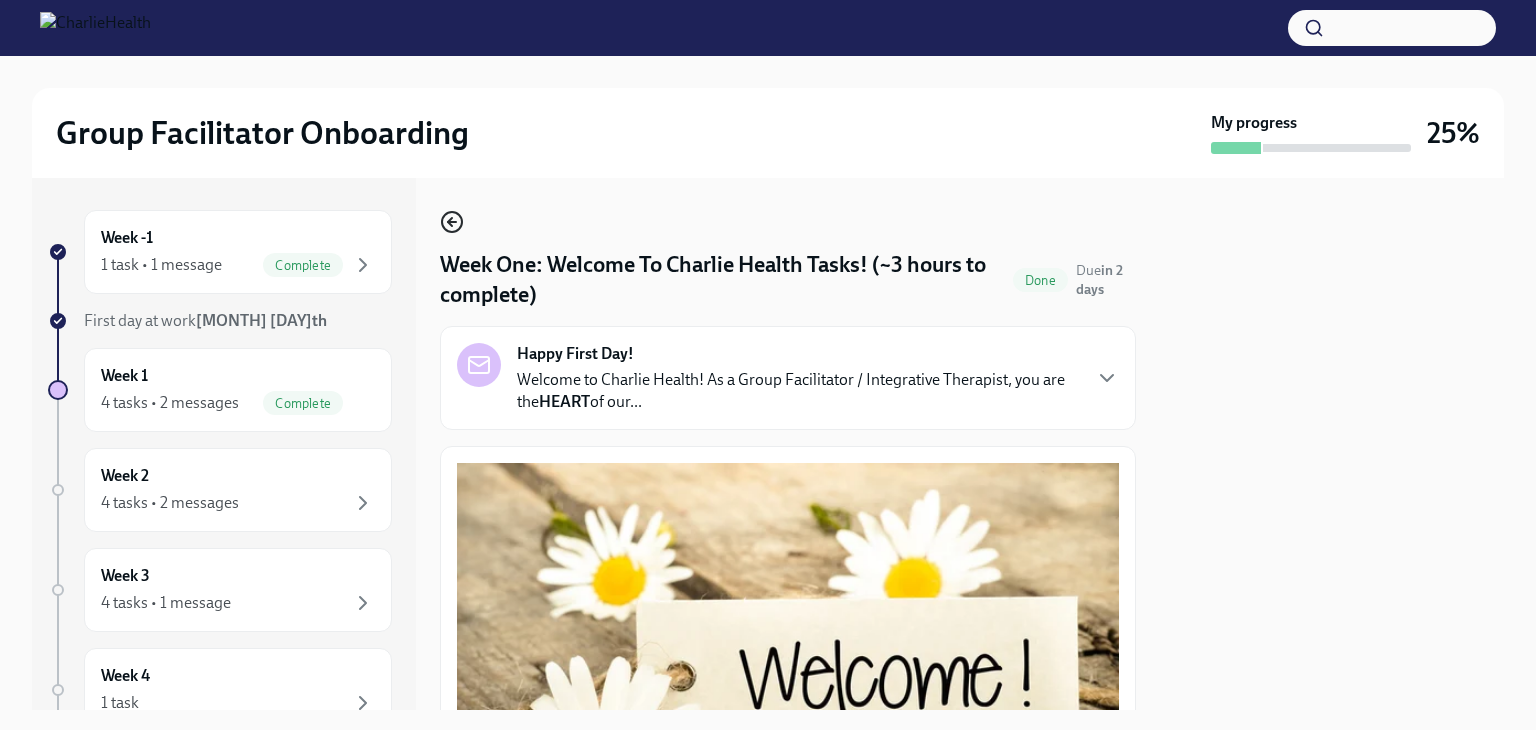 click 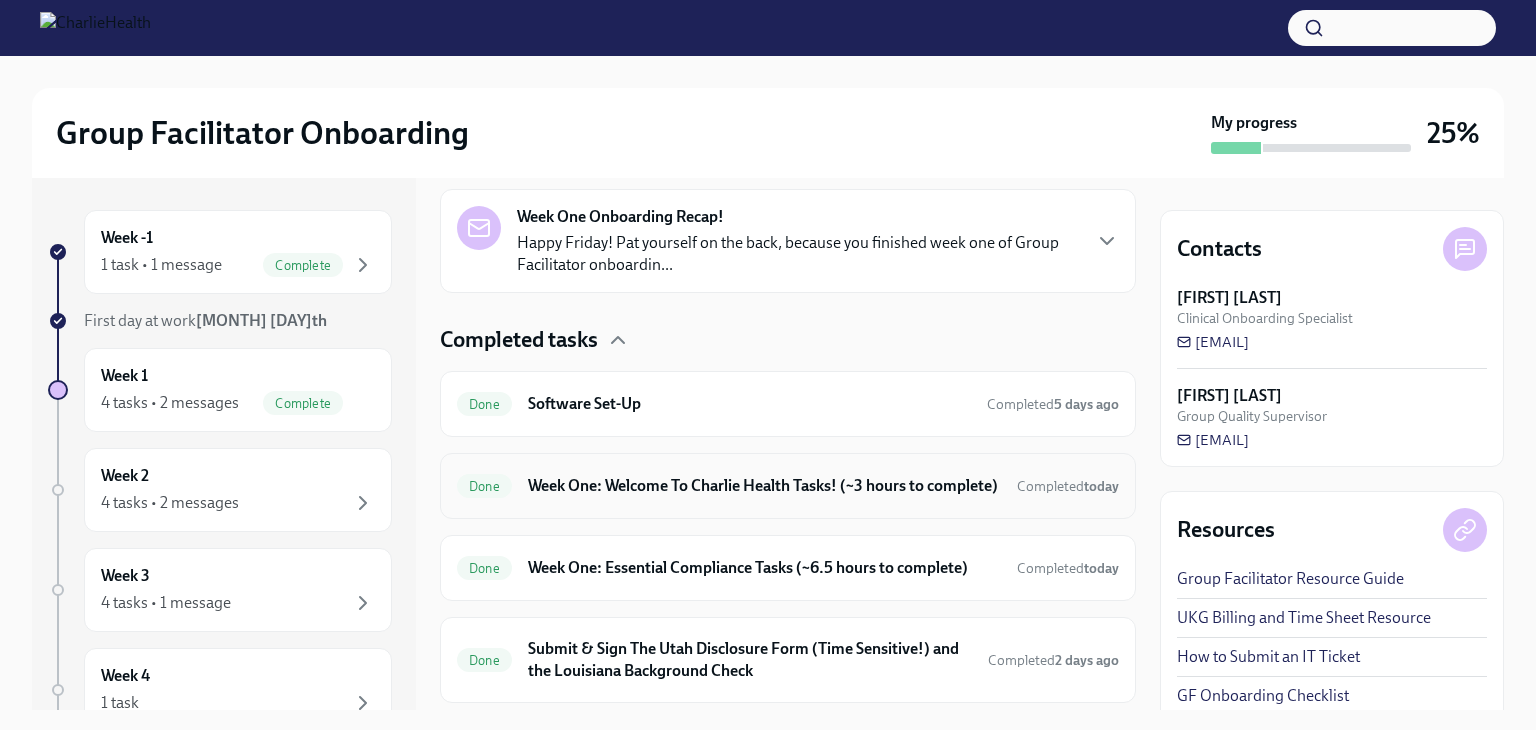 scroll, scrollTop: 529, scrollLeft: 0, axis: vertical 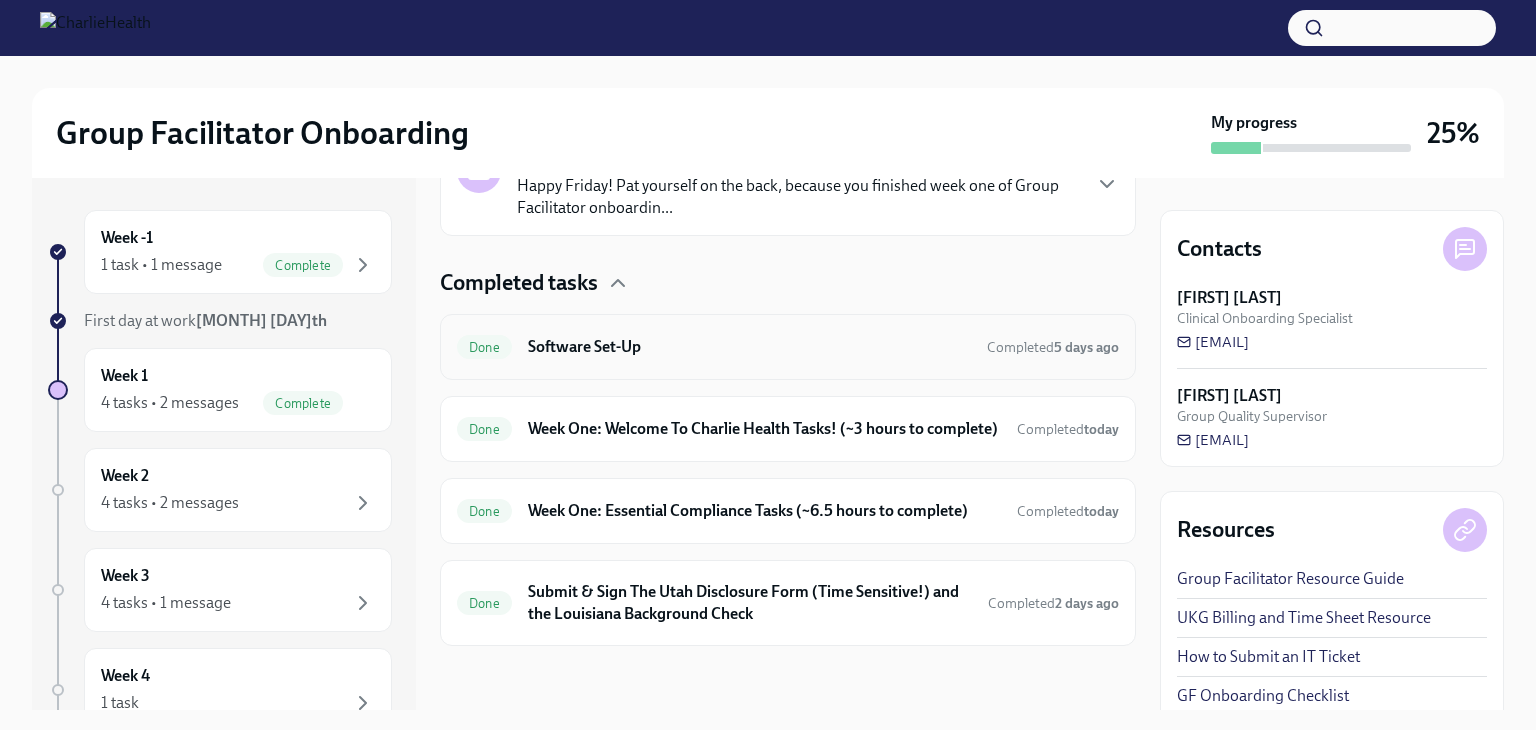 click on "Software Set-Up" at bounding box center [749, 347] 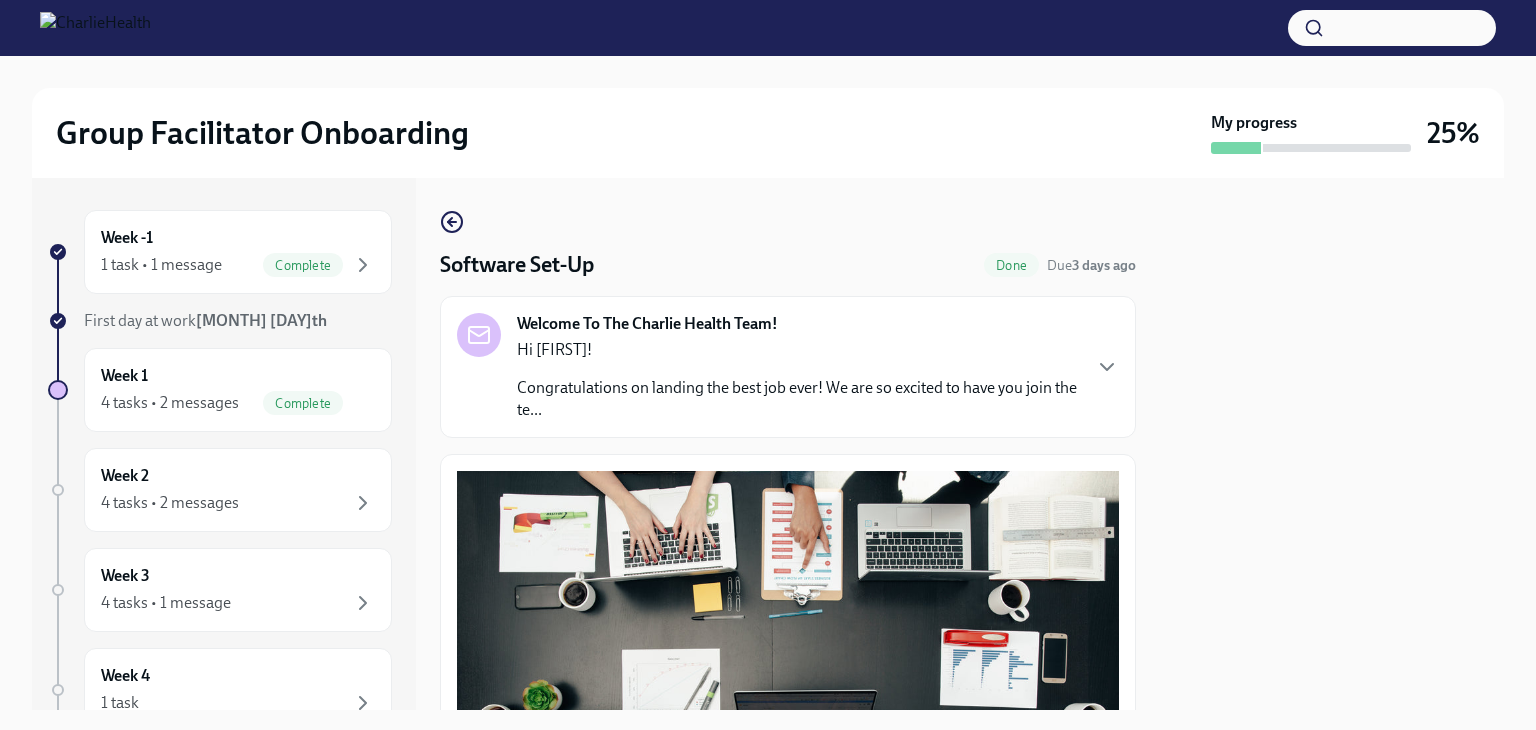 scroll, scrollTop: 0, scrollLeft: 0, axis: both 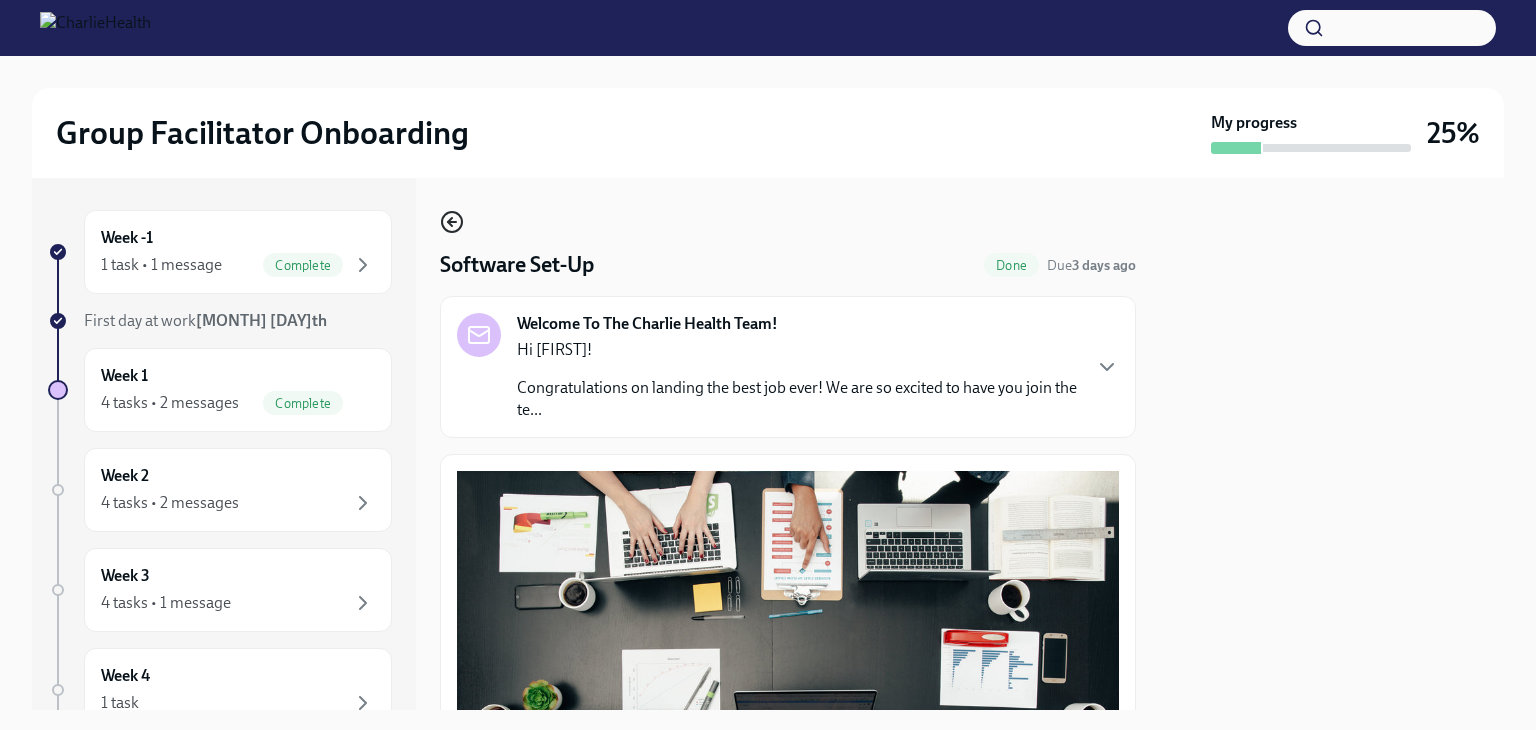 click 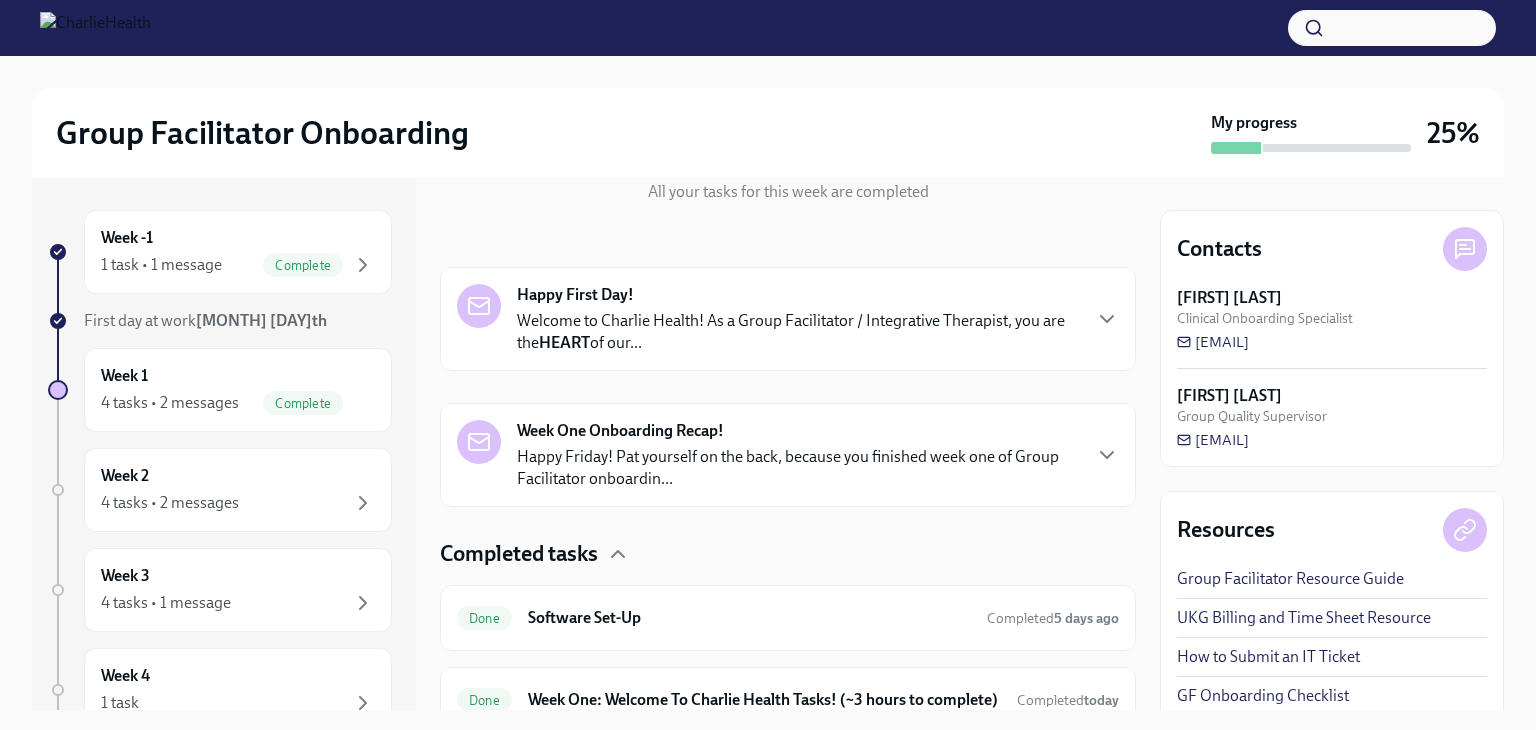 scroll, scrollTop: 230, scrollLeft: 0, axis: vertical 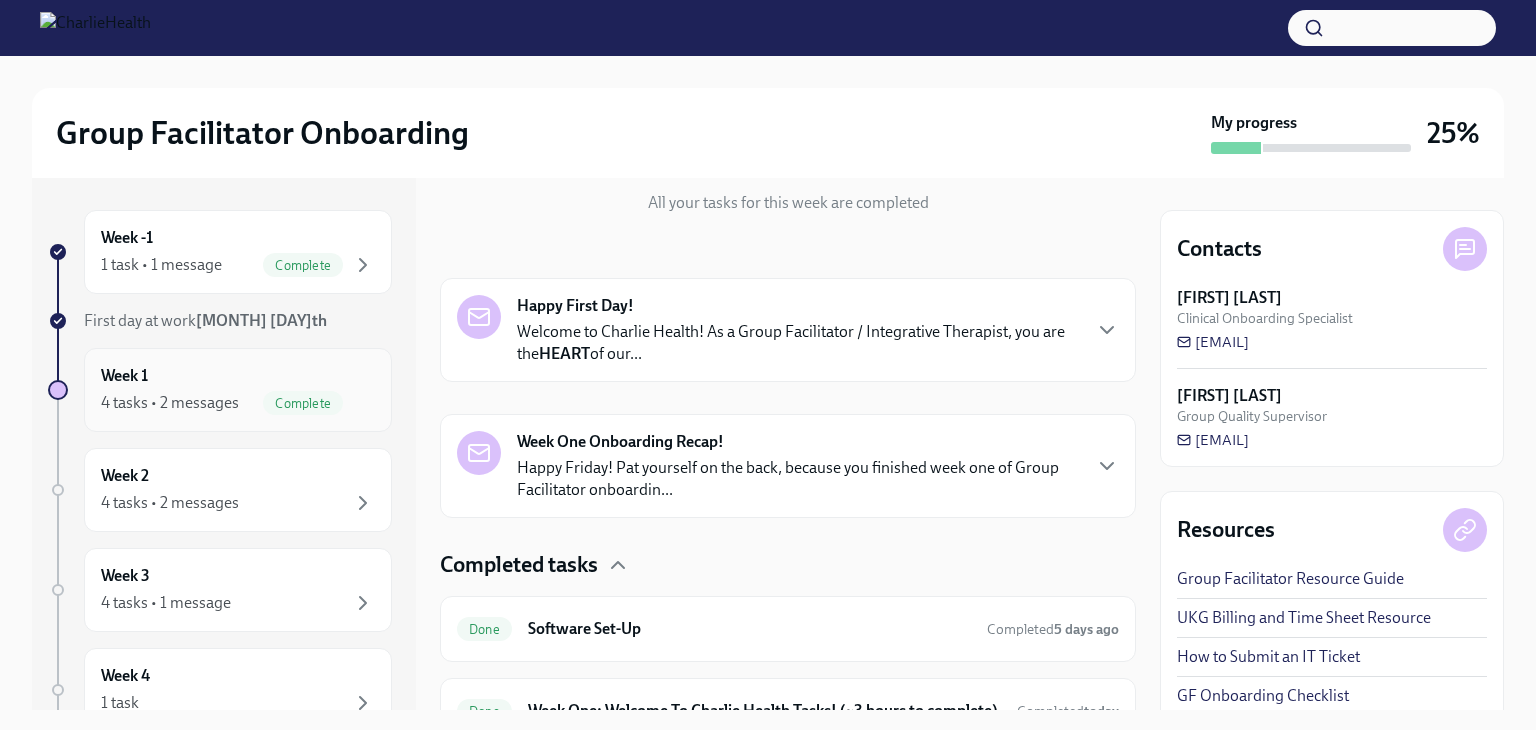 click on "Week 1 4 tasks • 2 messages Complete" at bounding box center (238, 390) 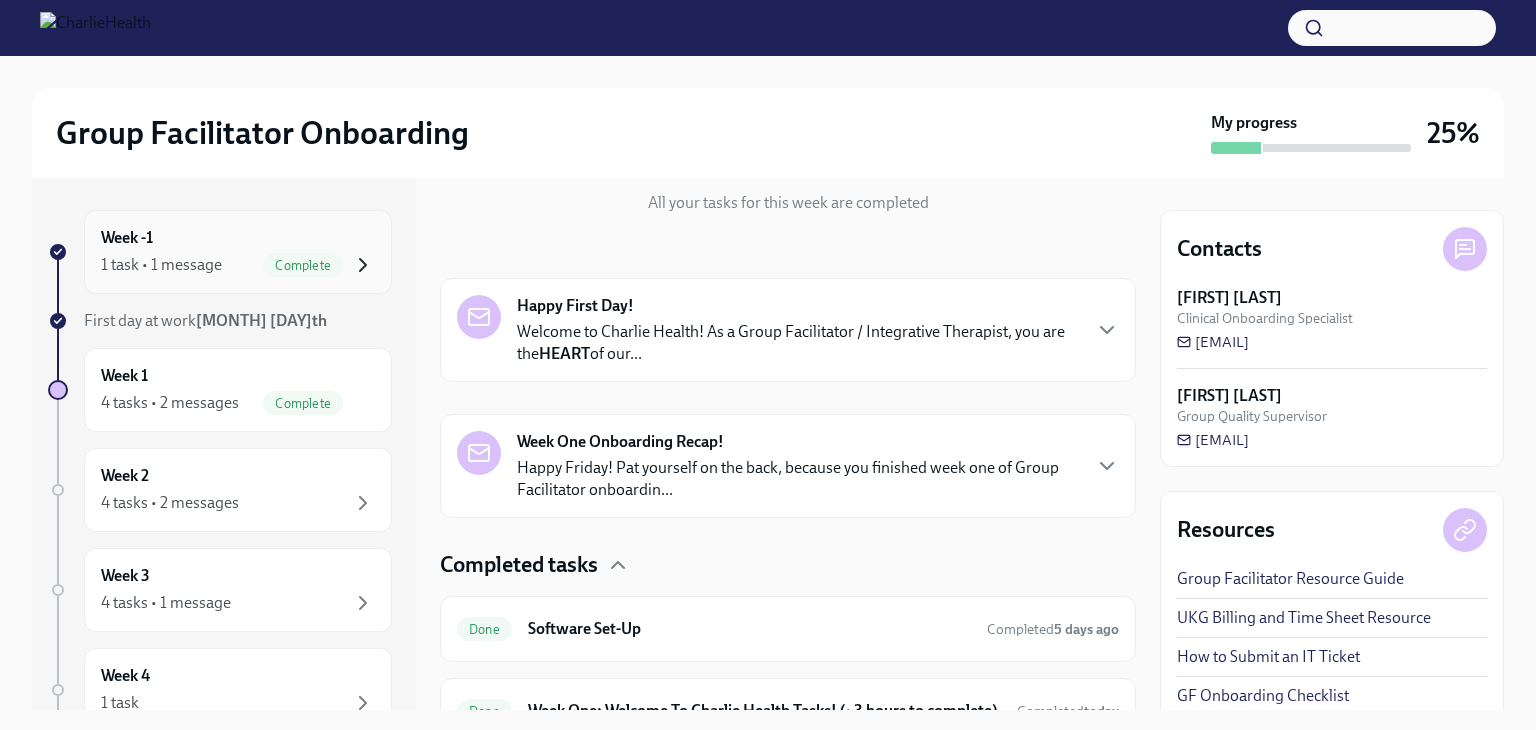 click 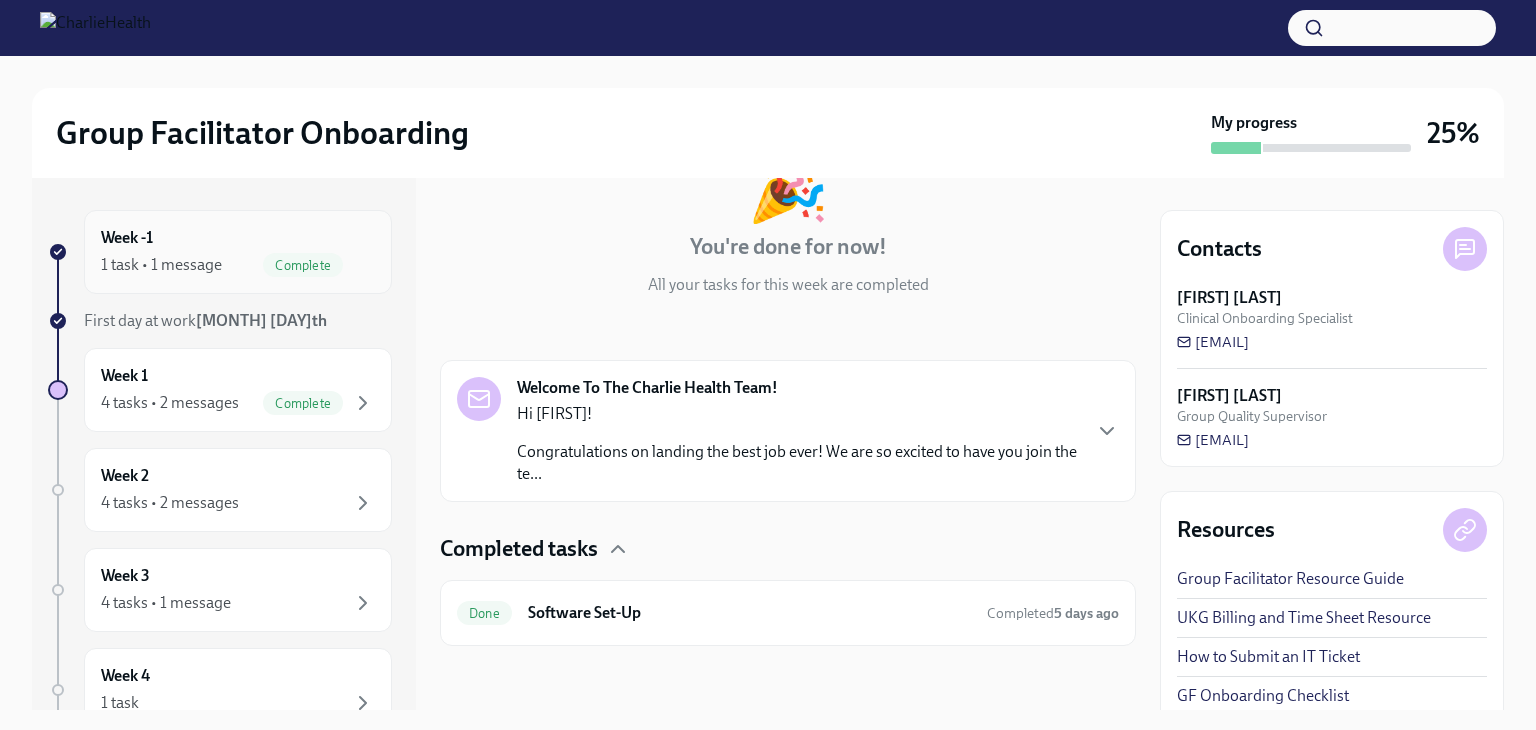 scroll, scrollTop: 147, scrollLeft: 0, axis: vertical 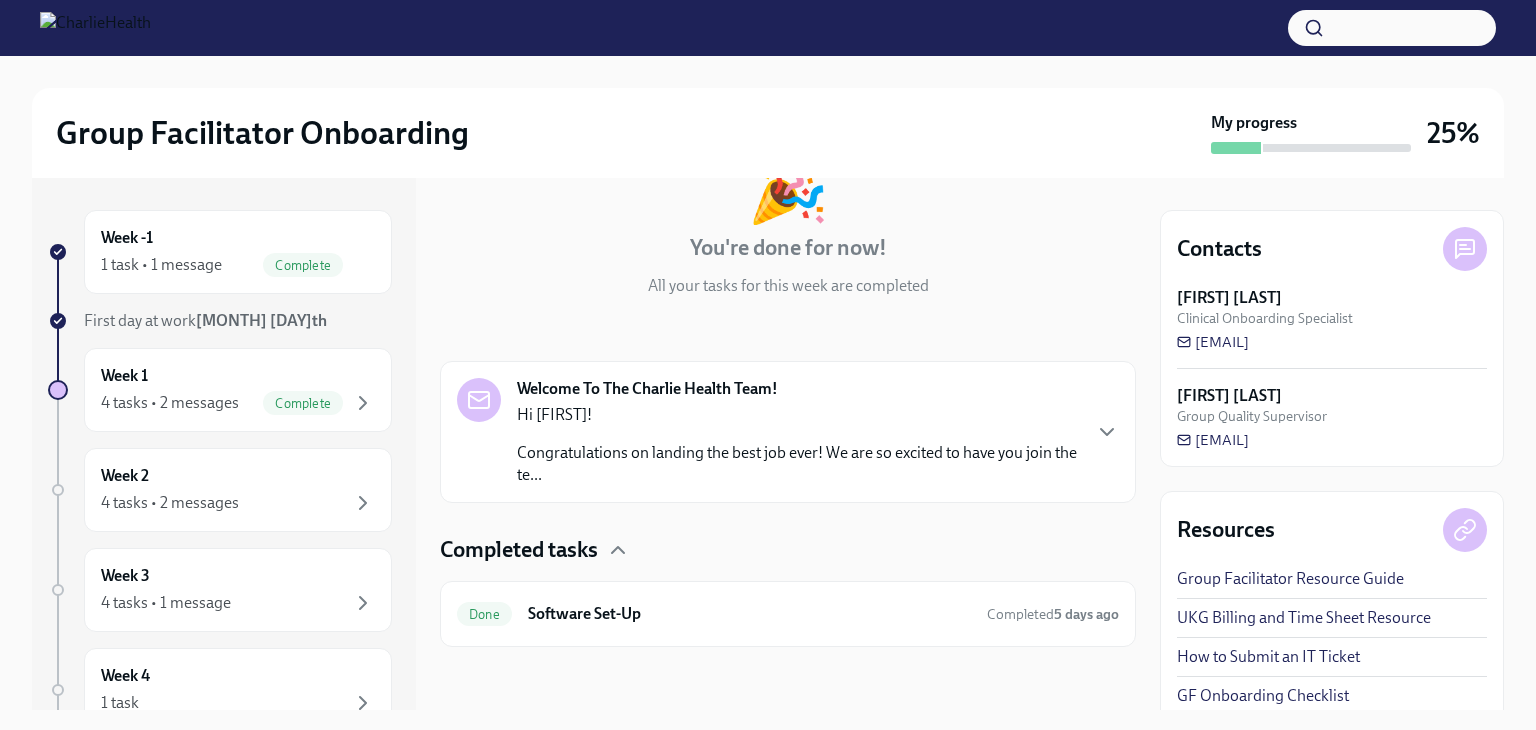 click on "Welcome To The Charlie Health Team! Hi [FIRST]!
Congratulations on landing the best job ever! We are so excited to have you join the te..." at bounding box center [788, 432] 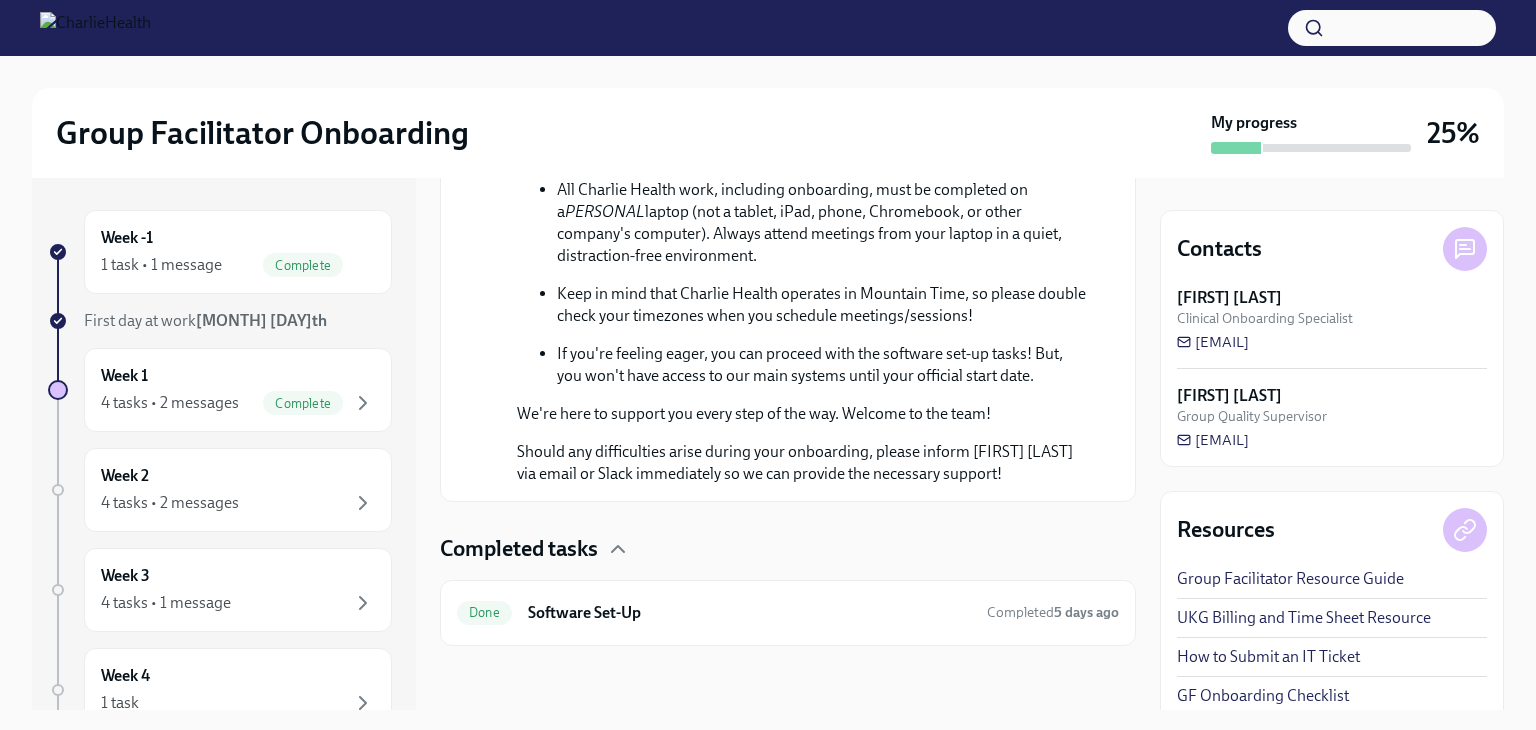 scroll, scrollTop: 1179, scrollLeft: 0, axis: vertical 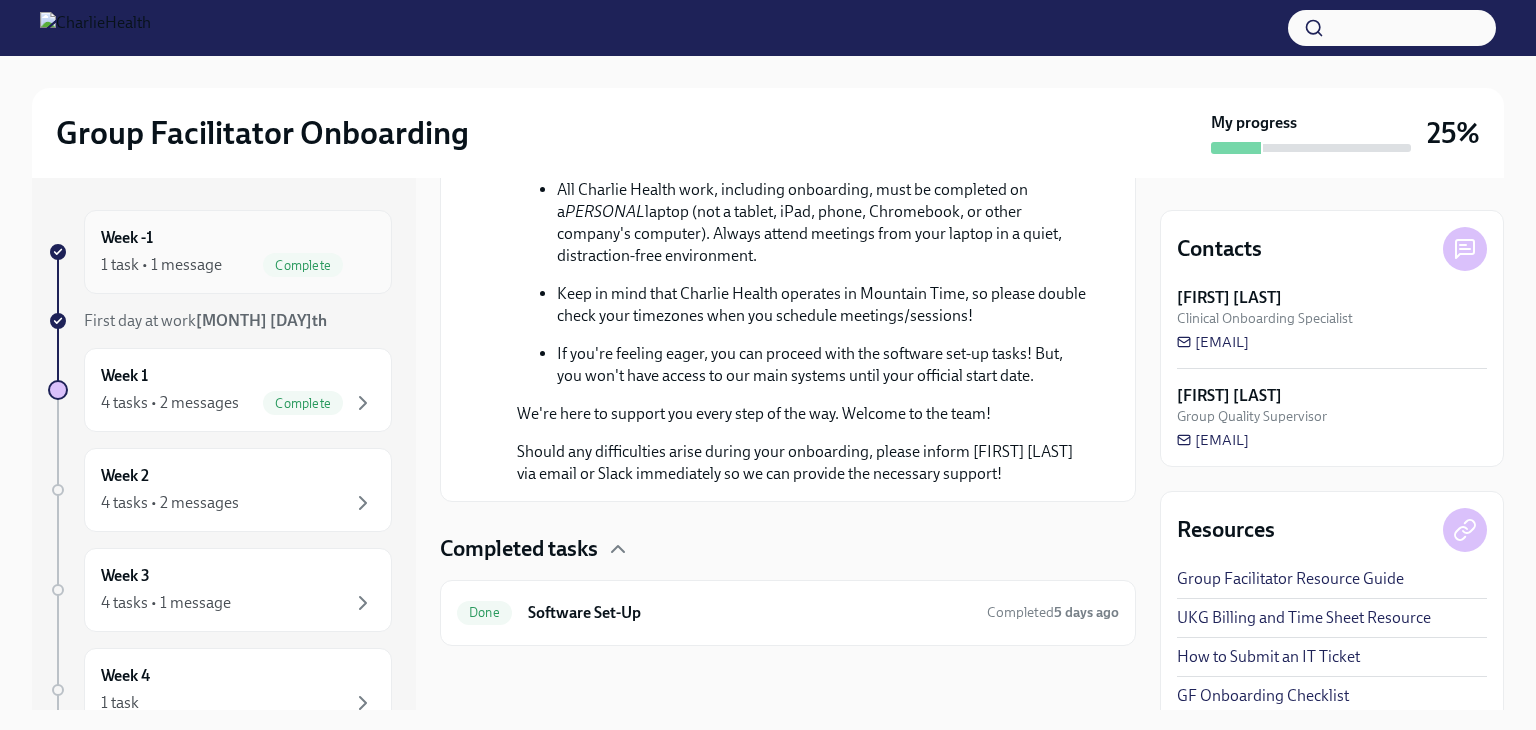 click on "Week -1" at bounding box center [127, 238] 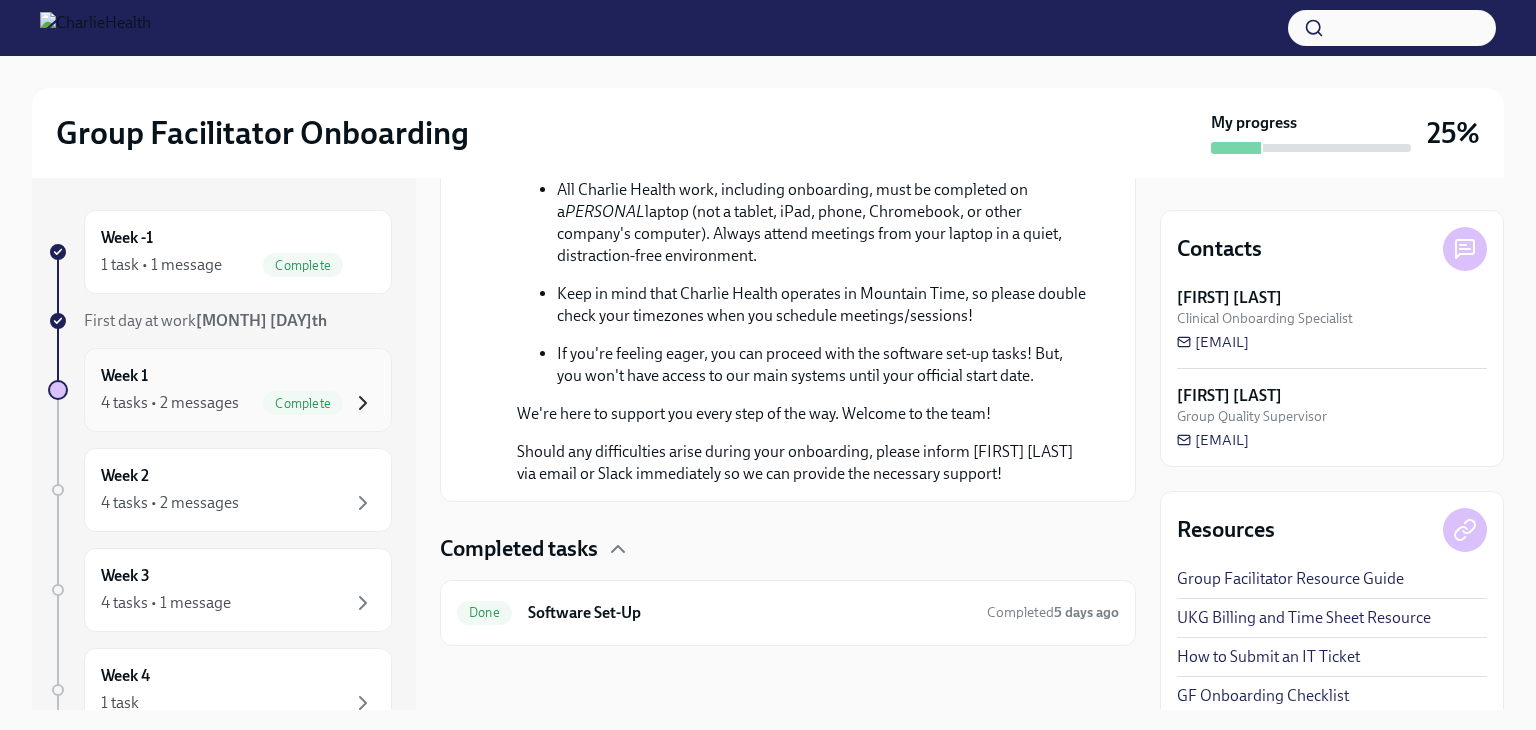 click 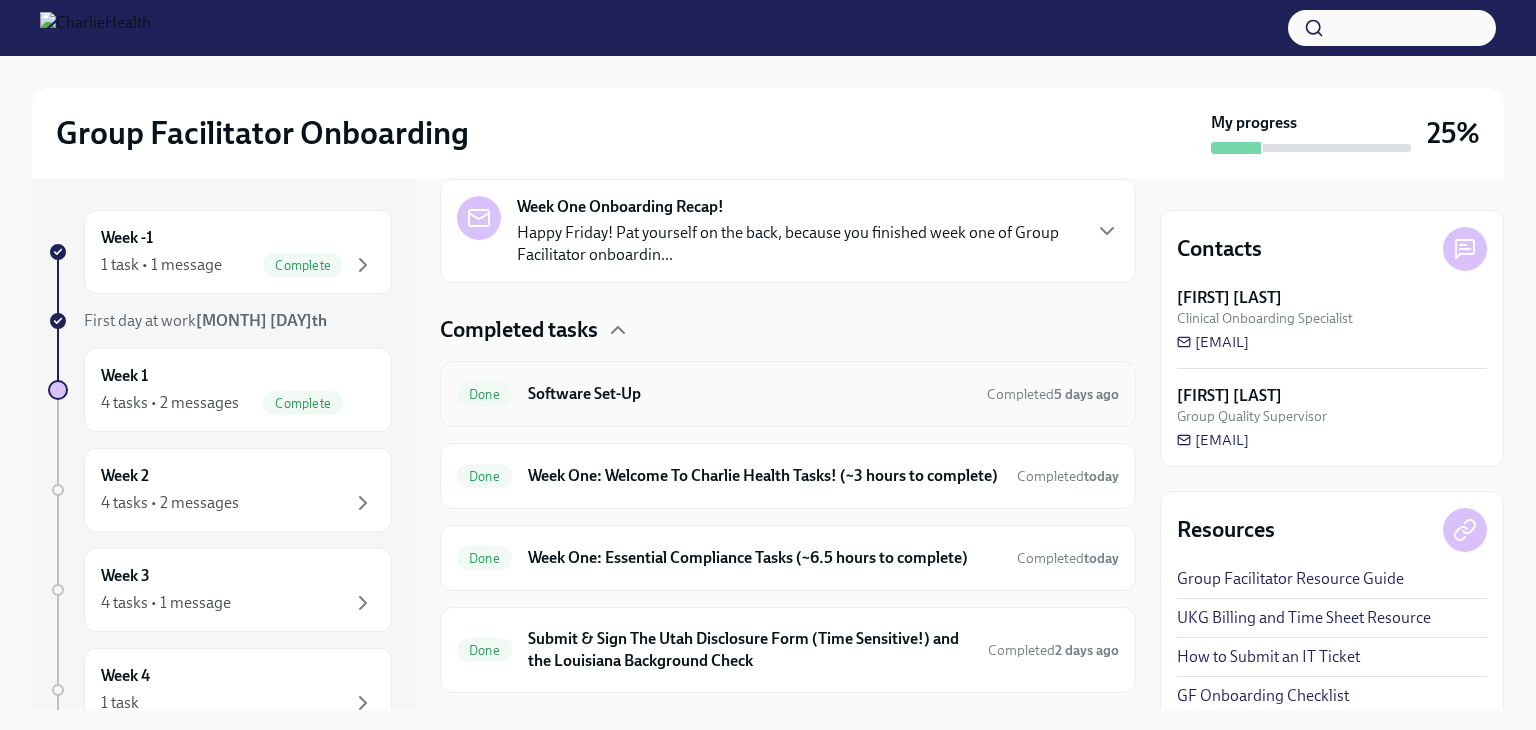 scroll, scrollTop: 529, scrollLeft: 0, axis: vertical 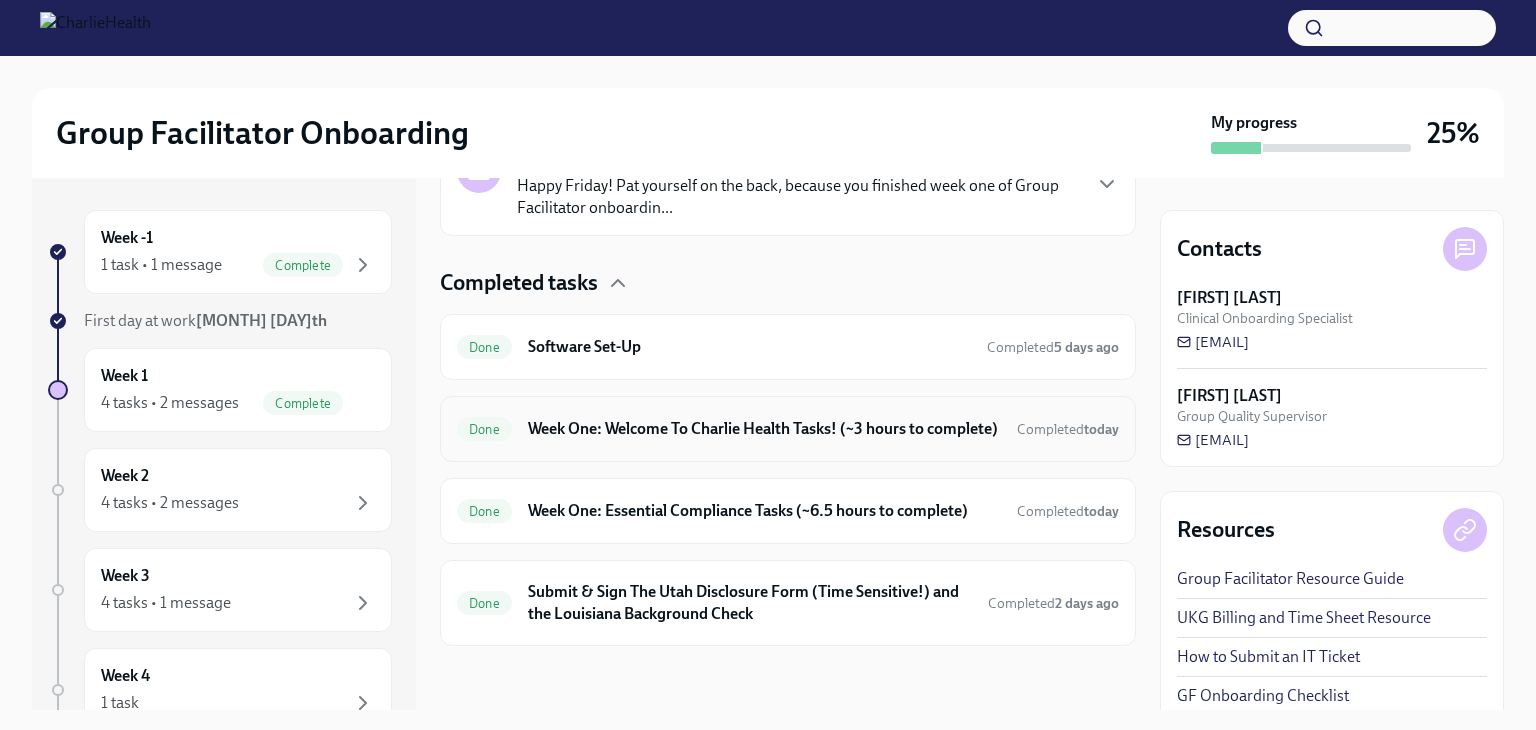 click on "Week One: Welcome To Charlie Health Tasks! (~3 hours to complete)" at bounding box center (764, 429) 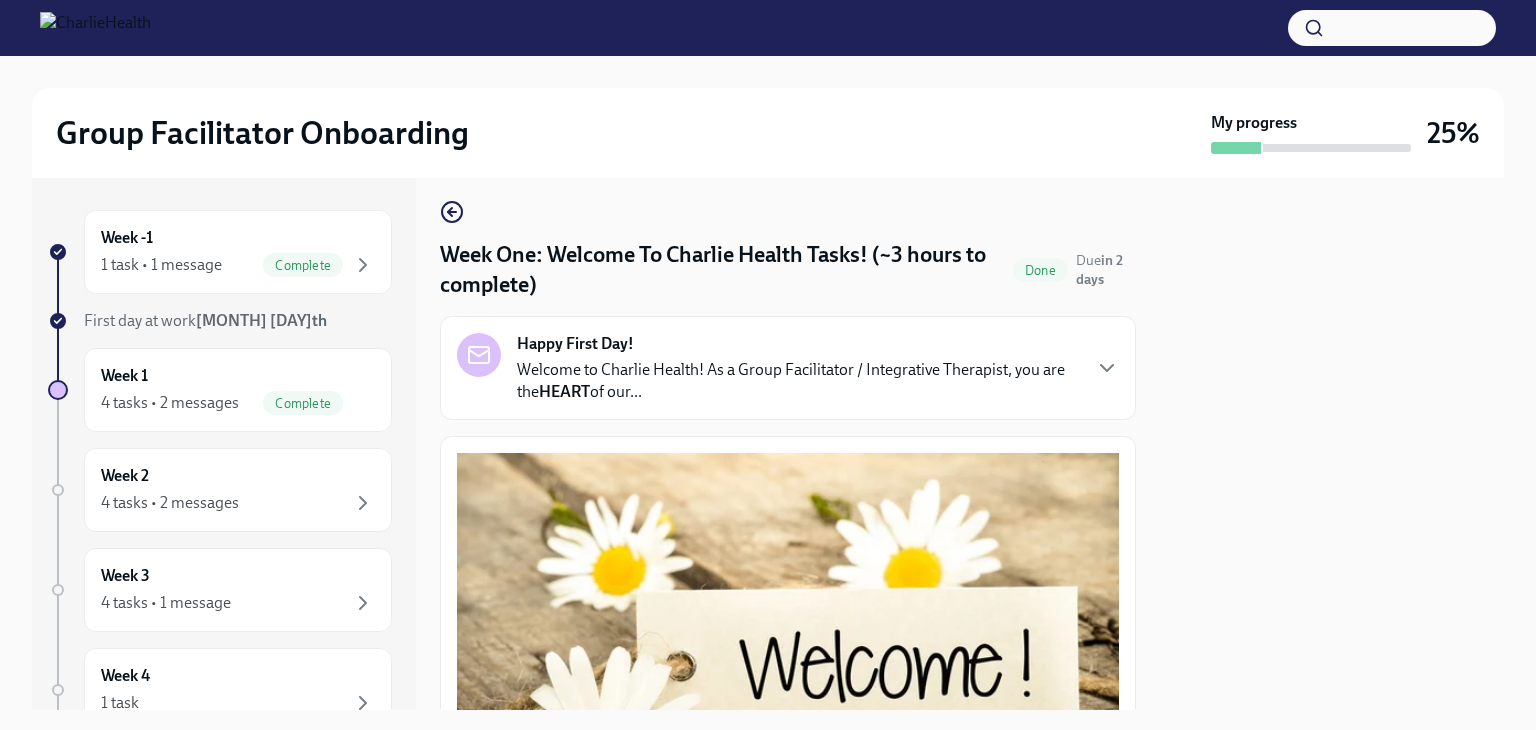 scroll, scrollTop: 0, scrollLeft: 0, axis: both 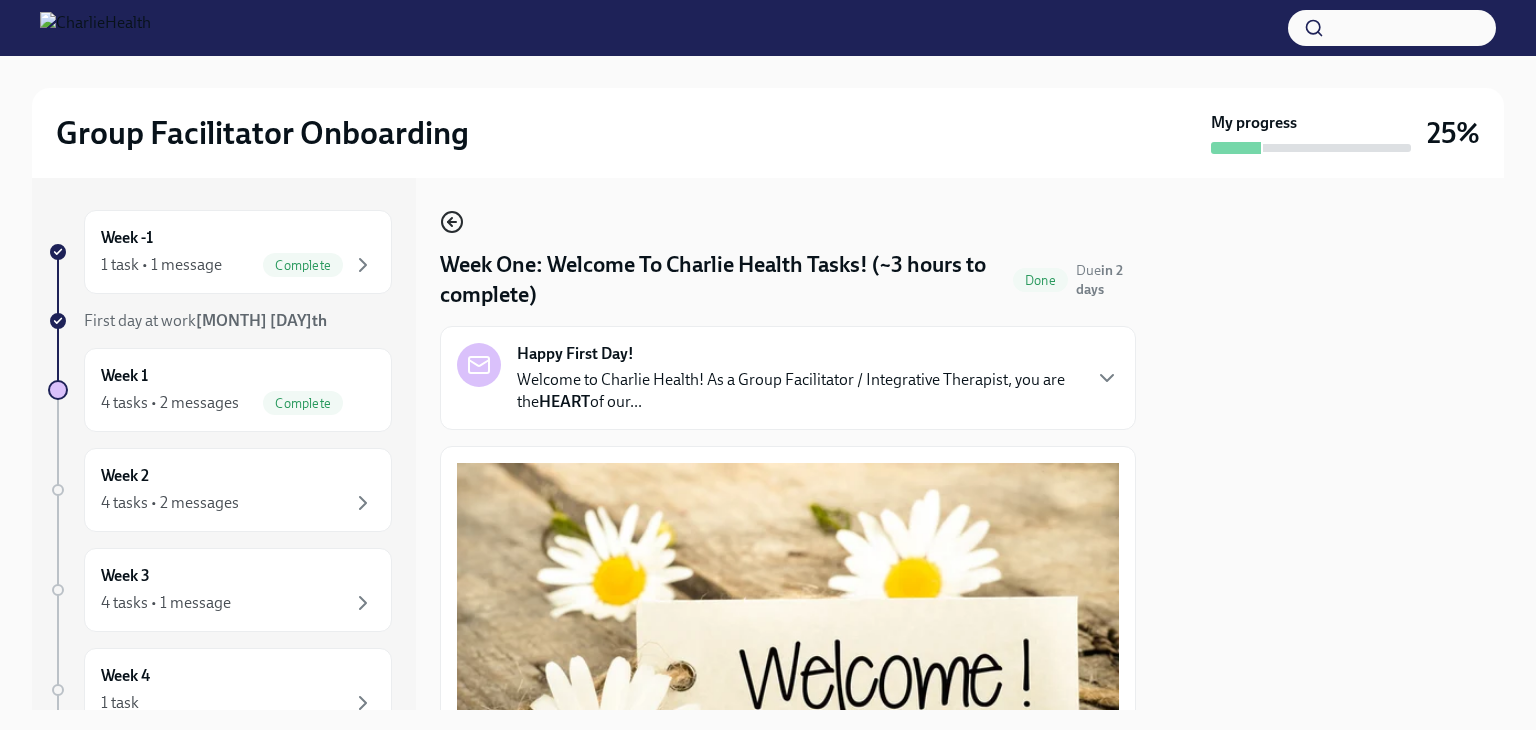 click 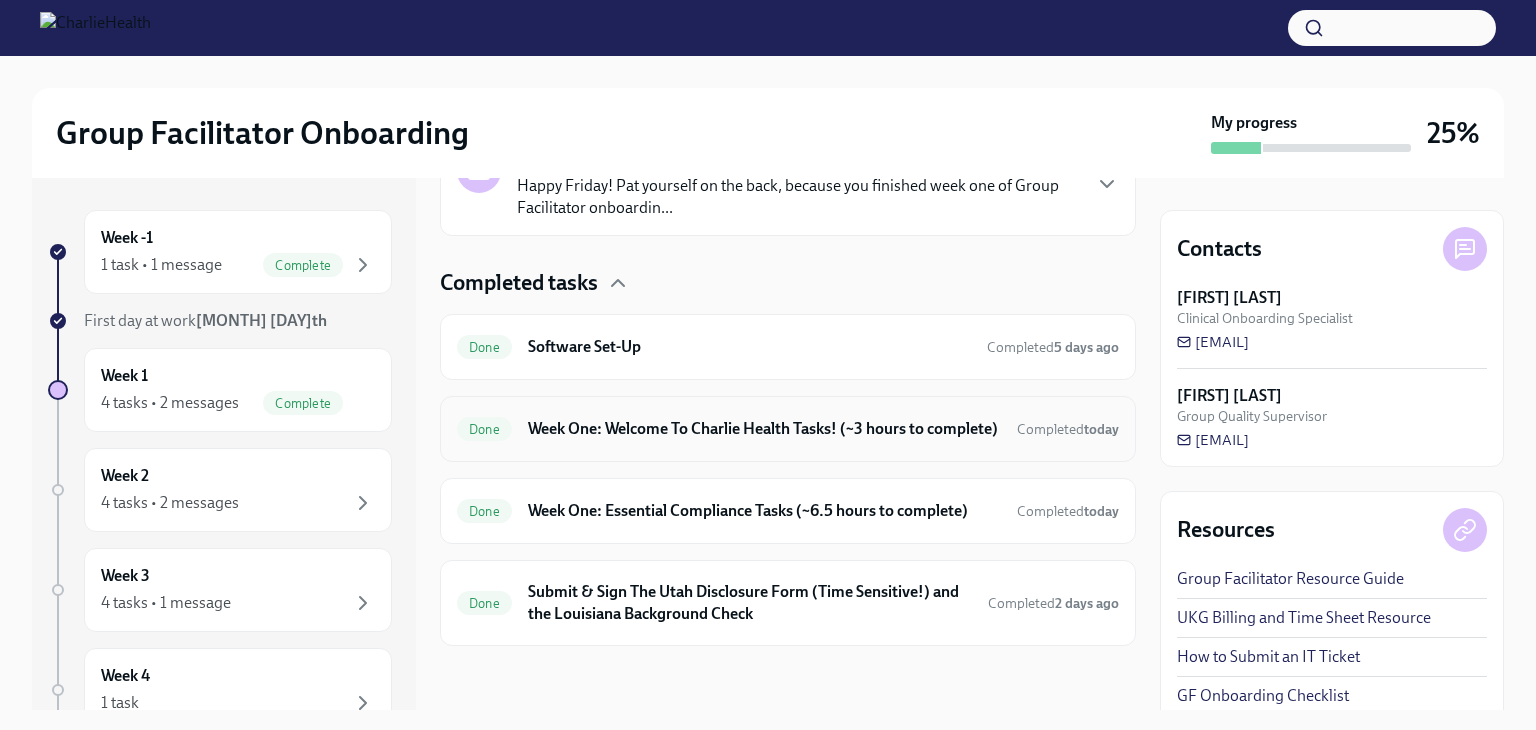 scroll, scrollTop: 529, scrollLeft: 0, axis: vertical 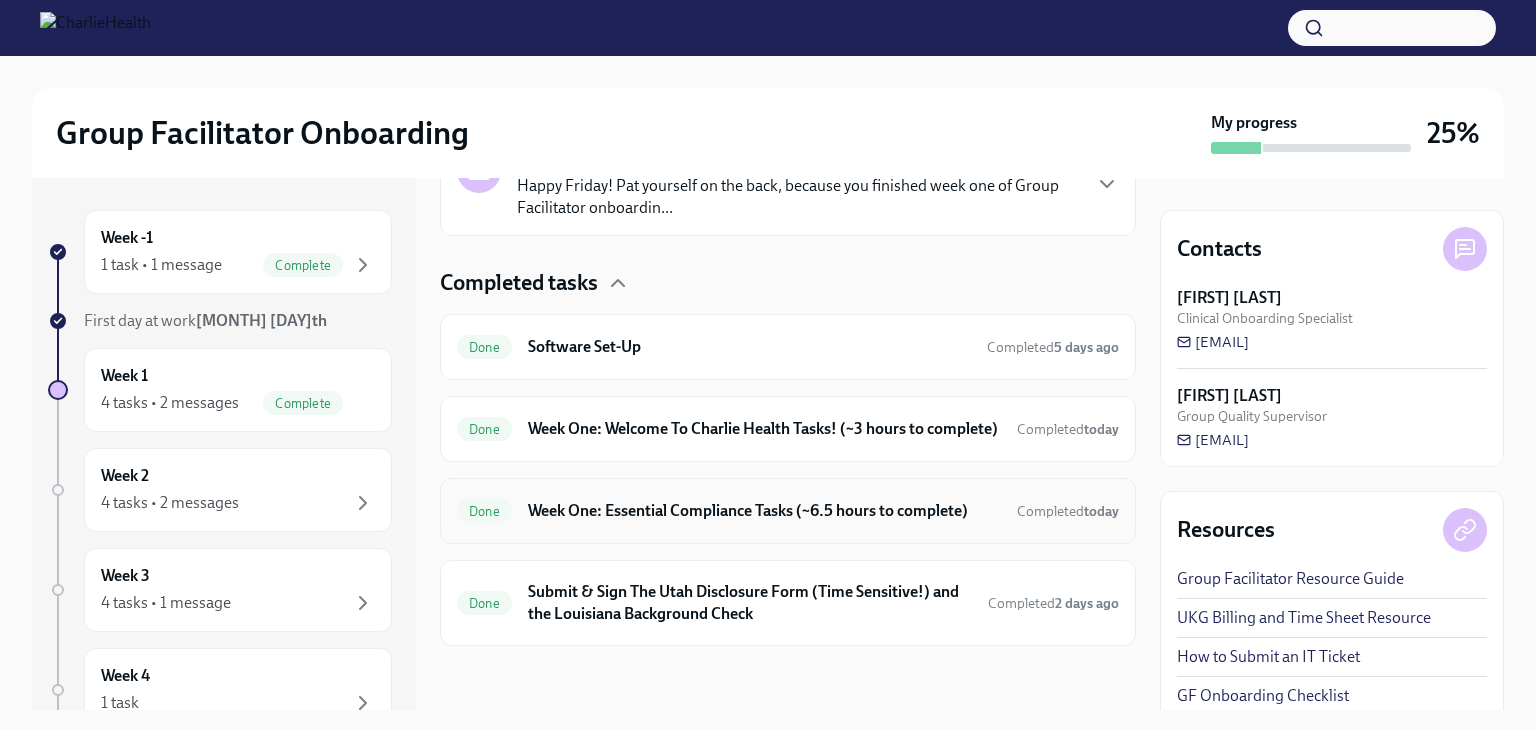 click on "Week One: Essential Compliance Tasks (~6.5 hours to complete)" at bounding box center (764, 511) 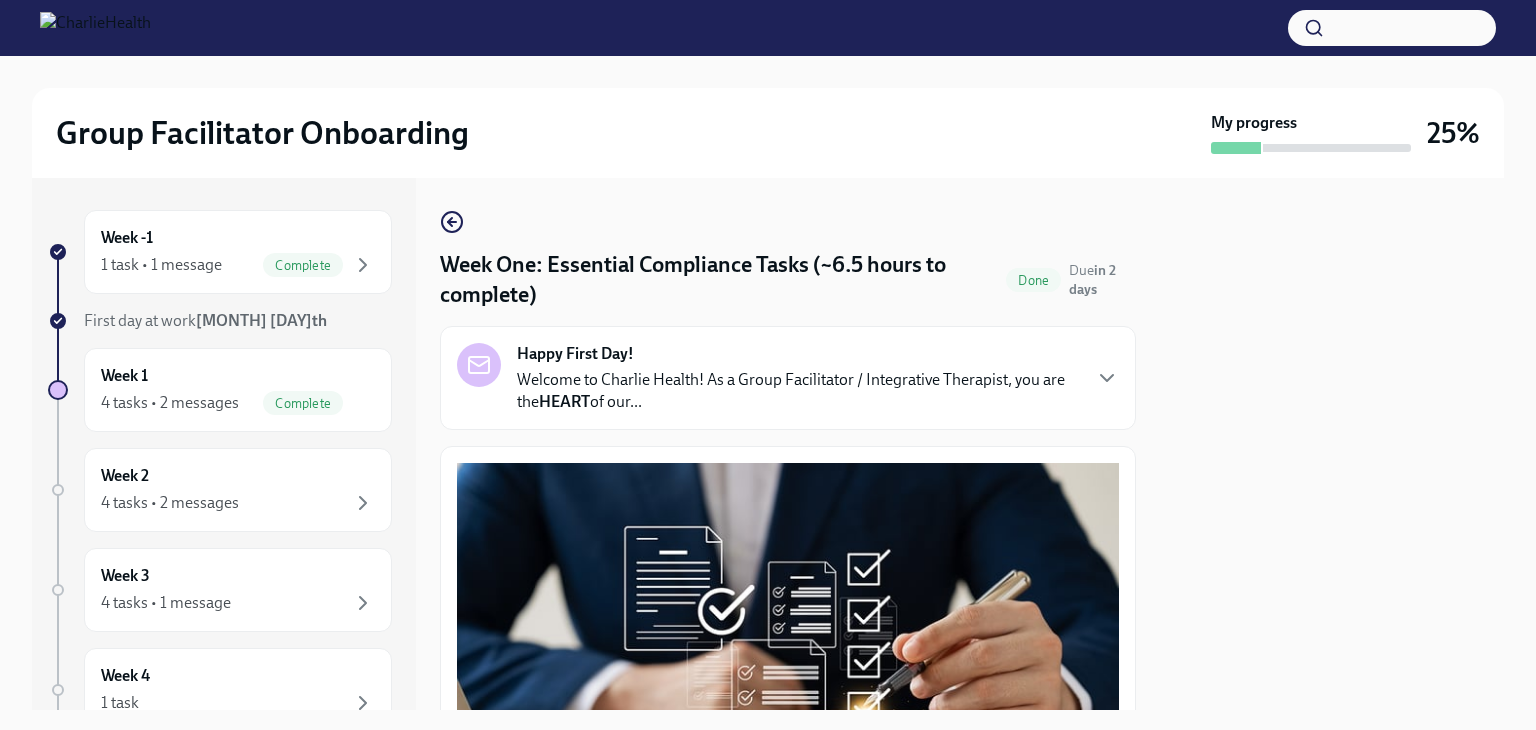 scroll, scrollTop: 0, scrollLeft: 0, axis: both 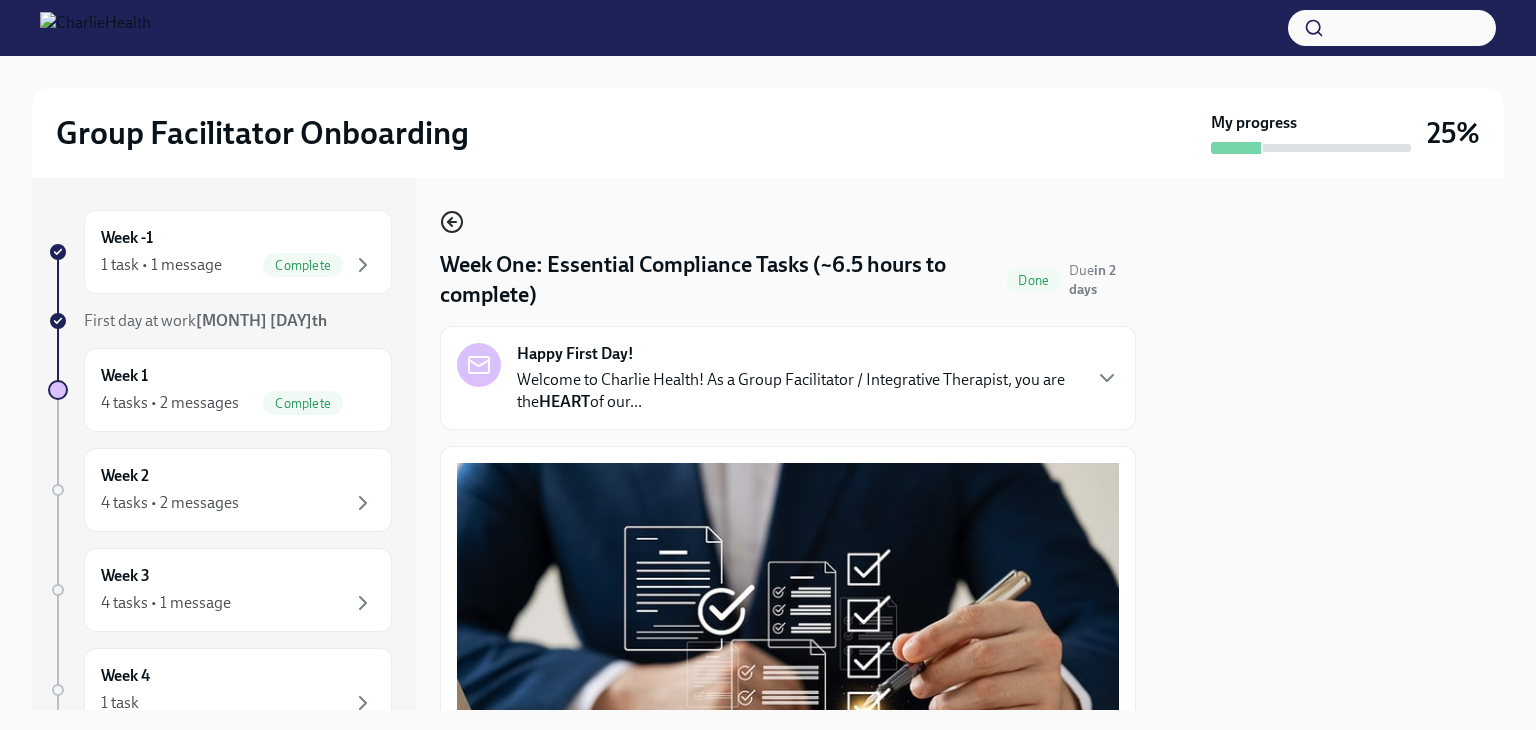 click 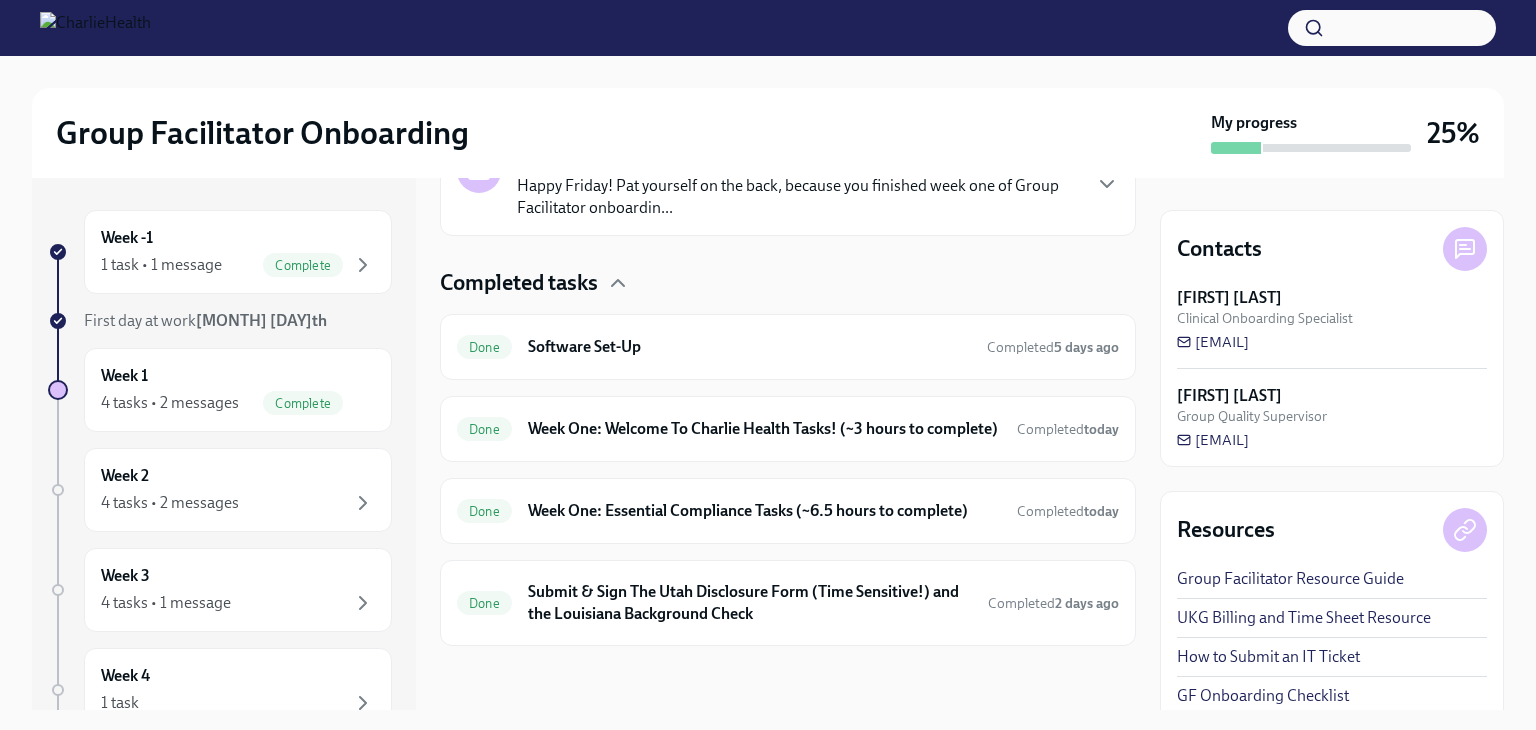 scroll, scrollTop: 529, scrollLeft: 0, axis: vertical 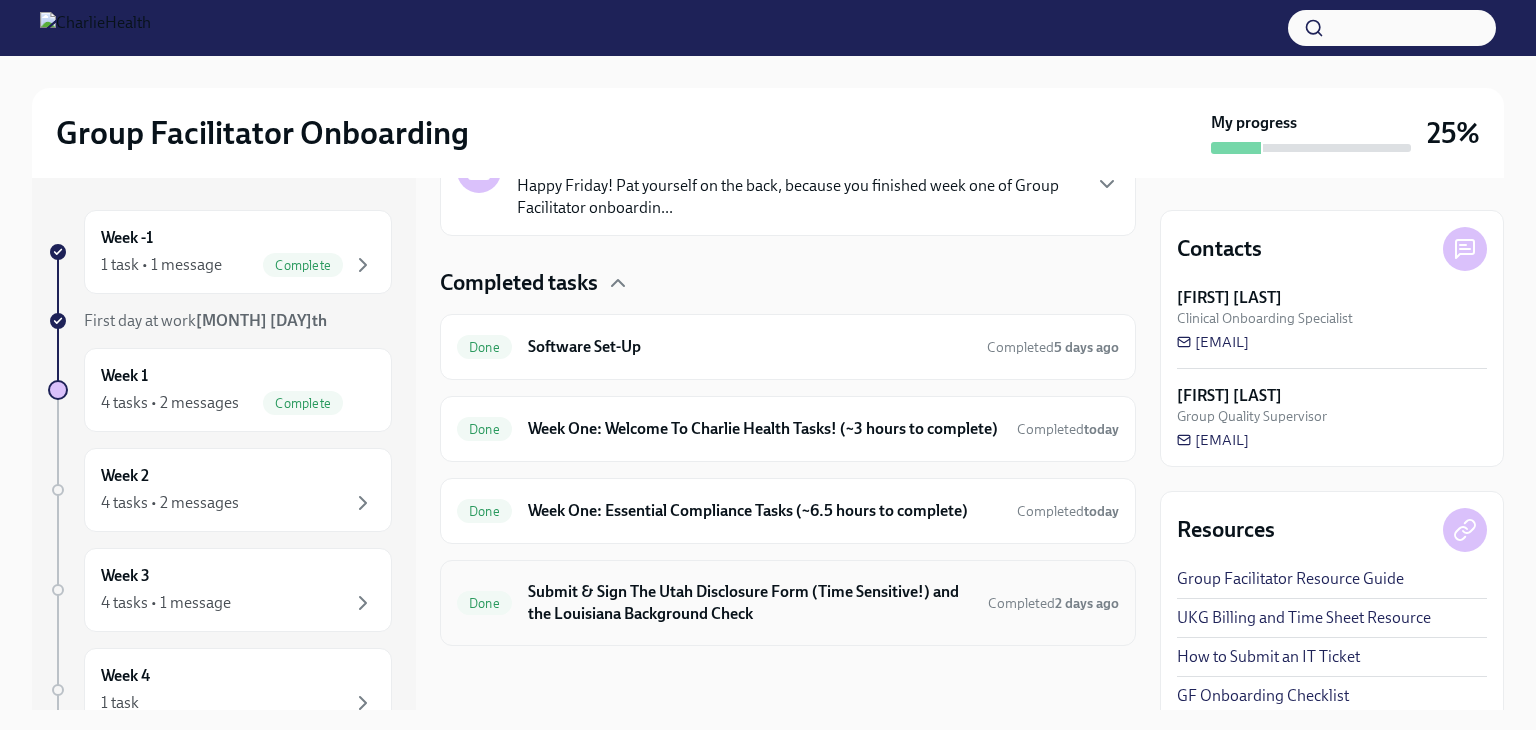 click on "Submit & Sign The Utah Disclosure Form (Time Sensitive!) and the Louisiana Background Check" at bounding box center [750, 603] 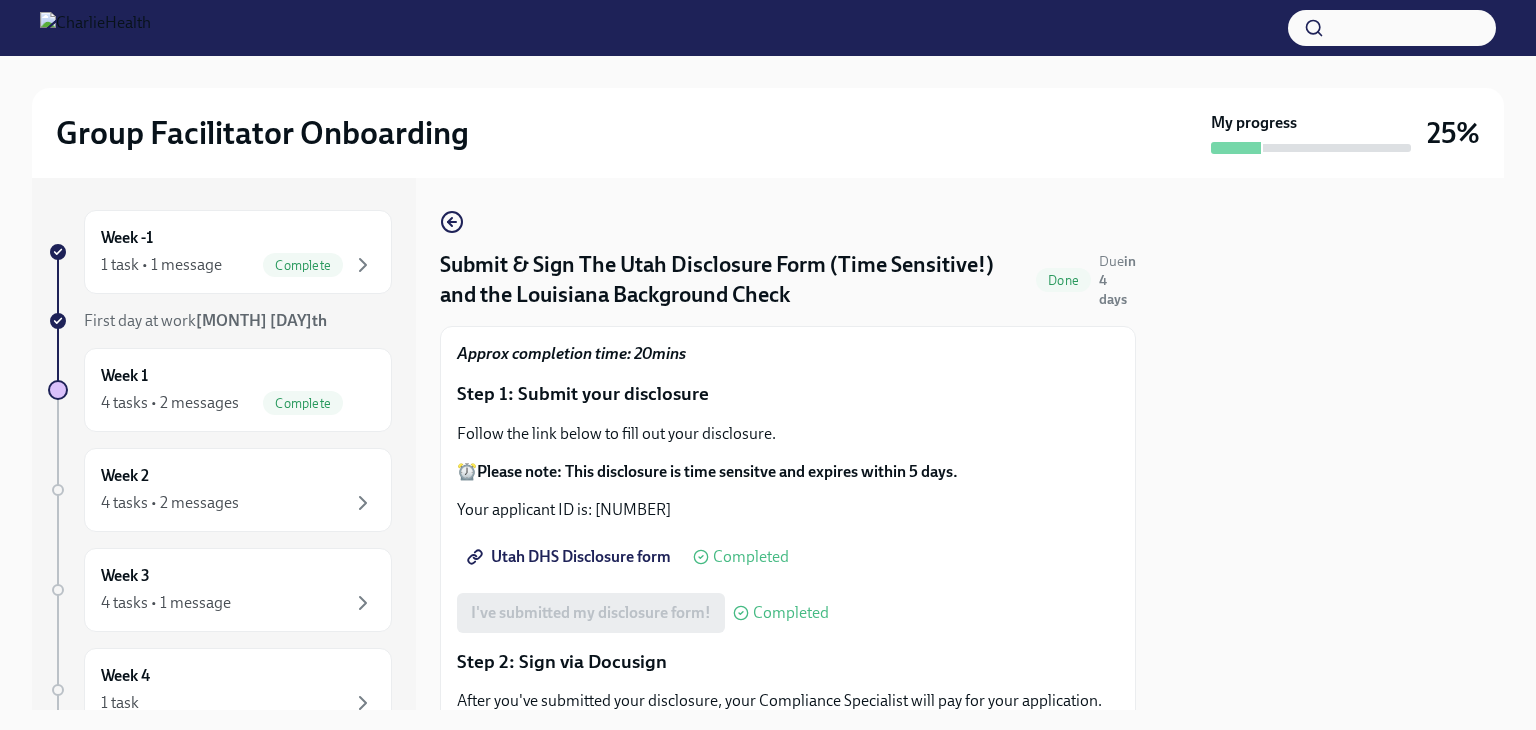 scroll, scrollTop: 0, scrollLeft: 0, axis: both 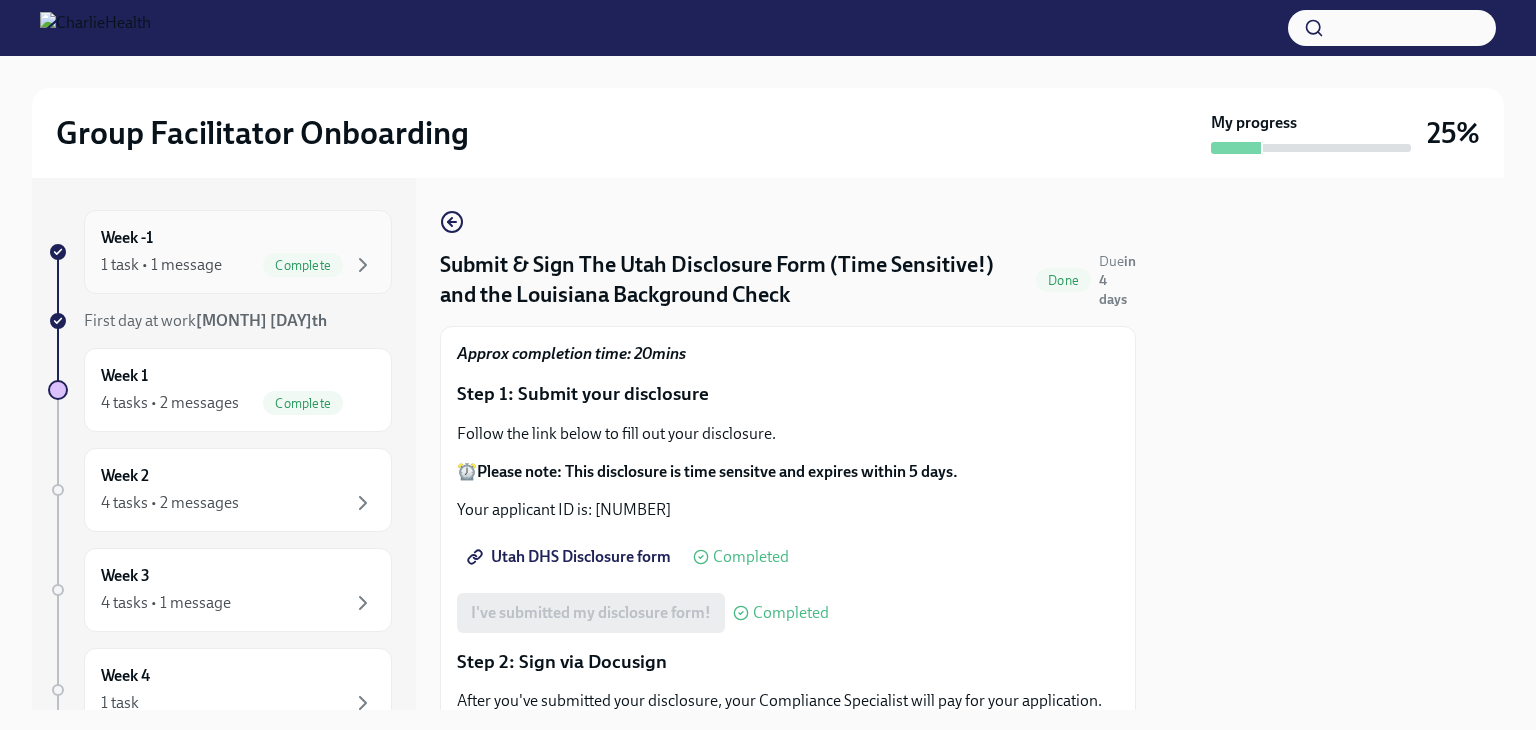 click on "1 task • 1 message" at bounding box center (161, 265) 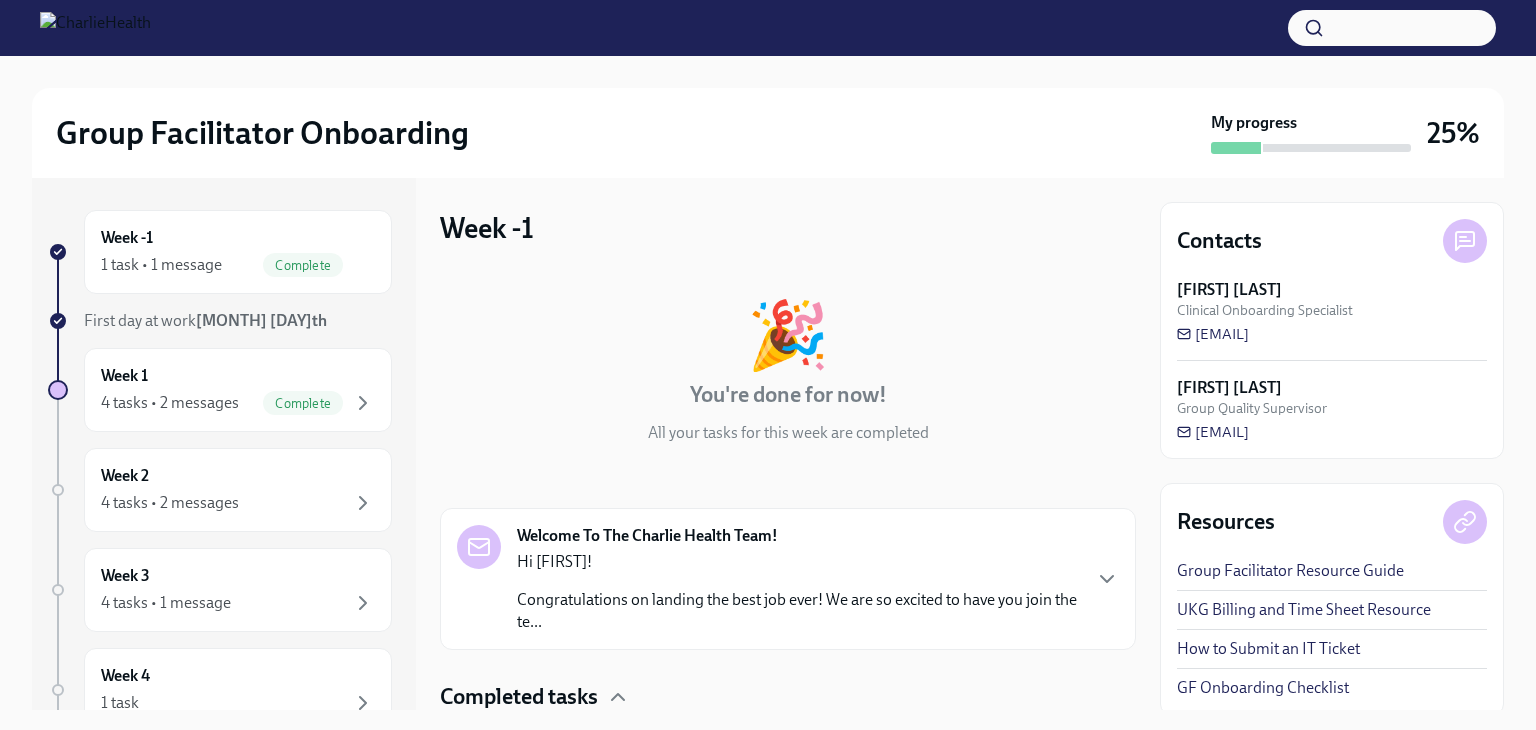 scroll, scrollTop: 12, scrollLeft: 0, axis: vertical 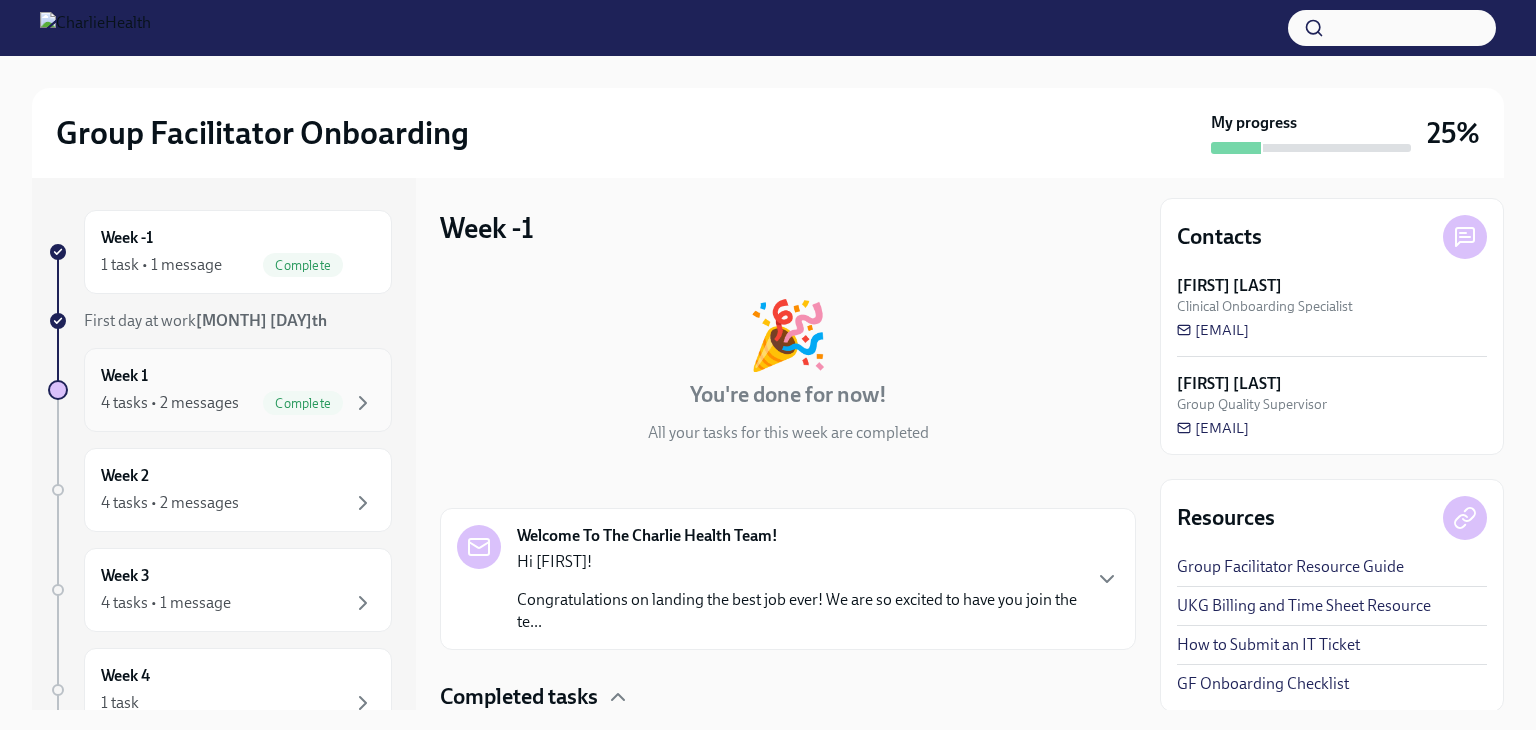 click on "Complete" at bounding box center (303, 403) 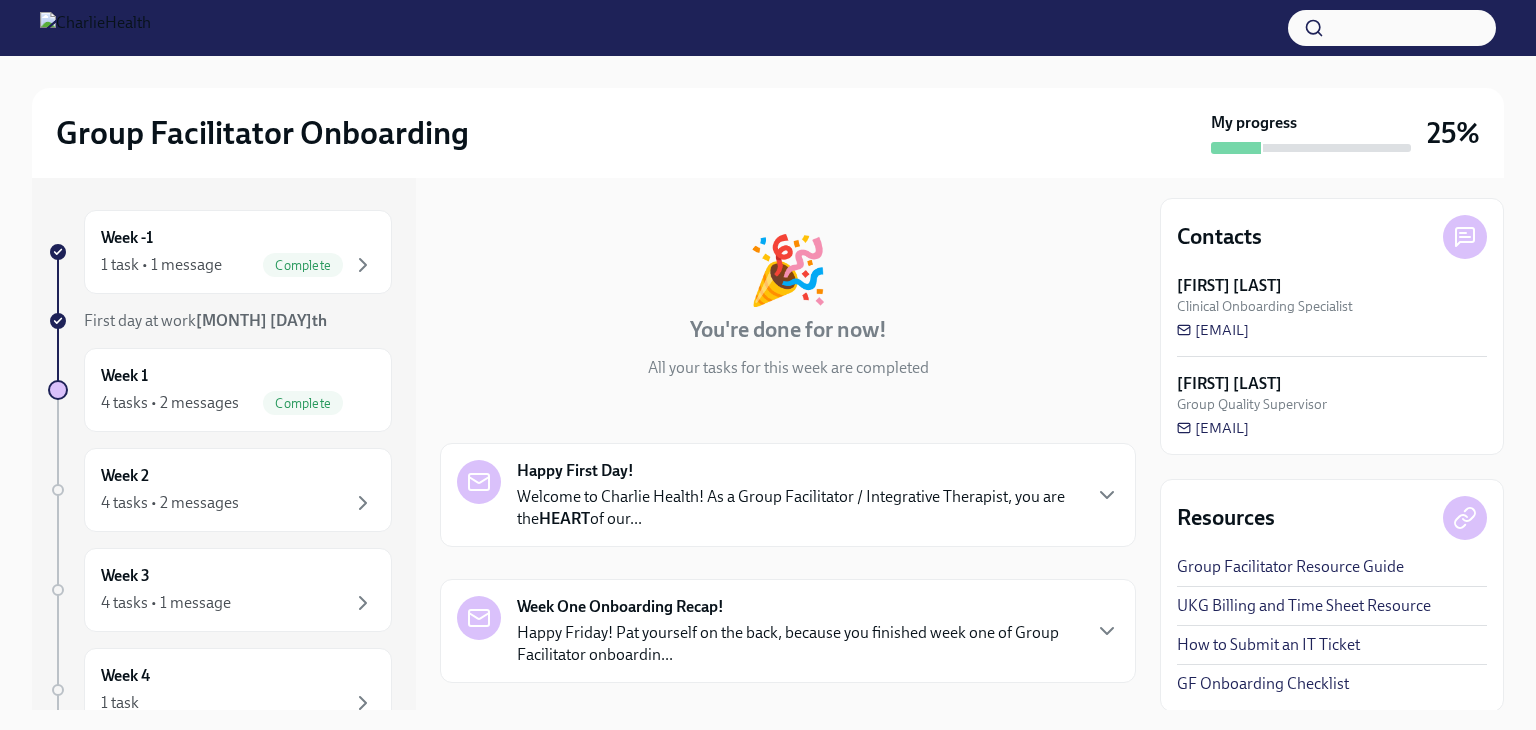 scroll, scrollTop: 100, scrollLeft: 0, axis: vertical 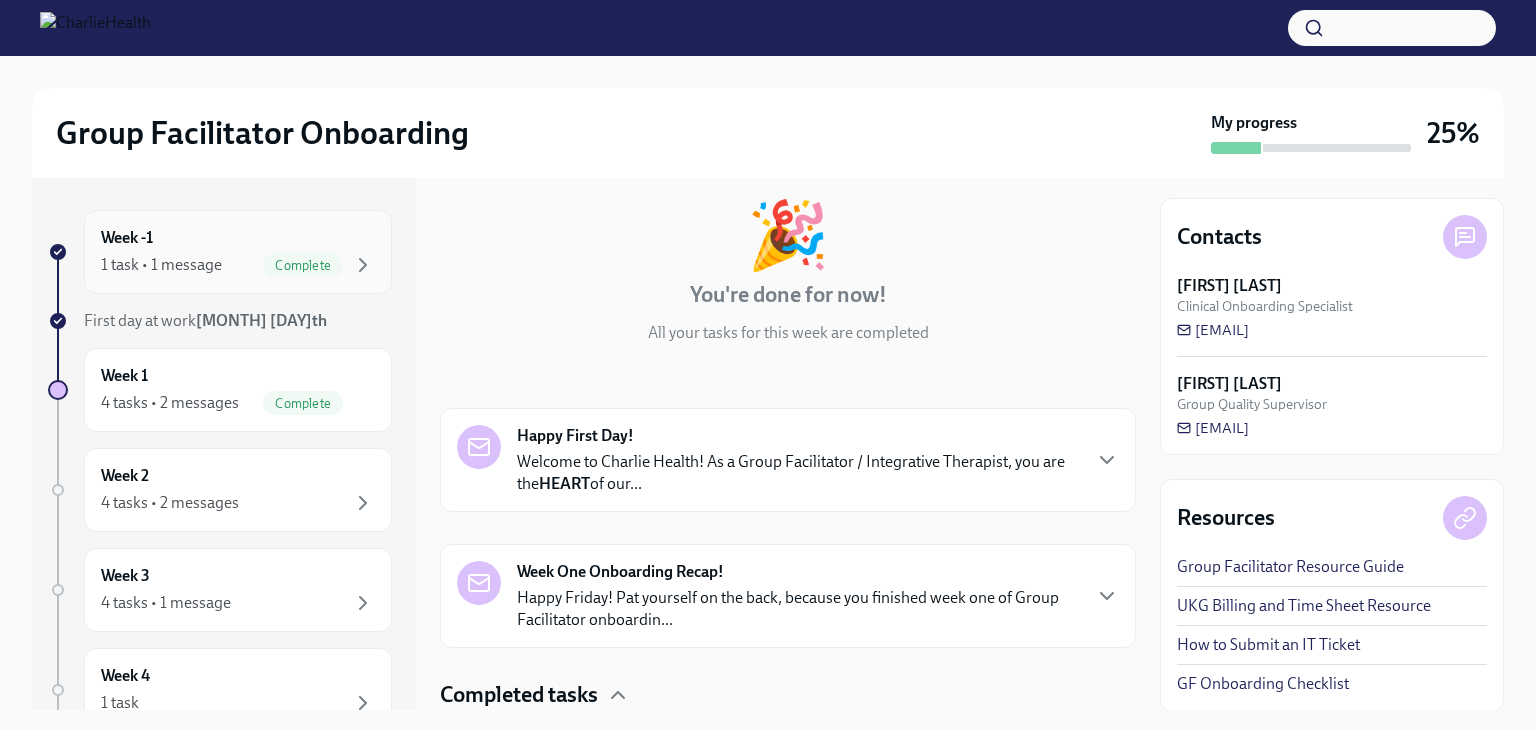 click on "1 task • 1 message" at bounding box center (161, 265) 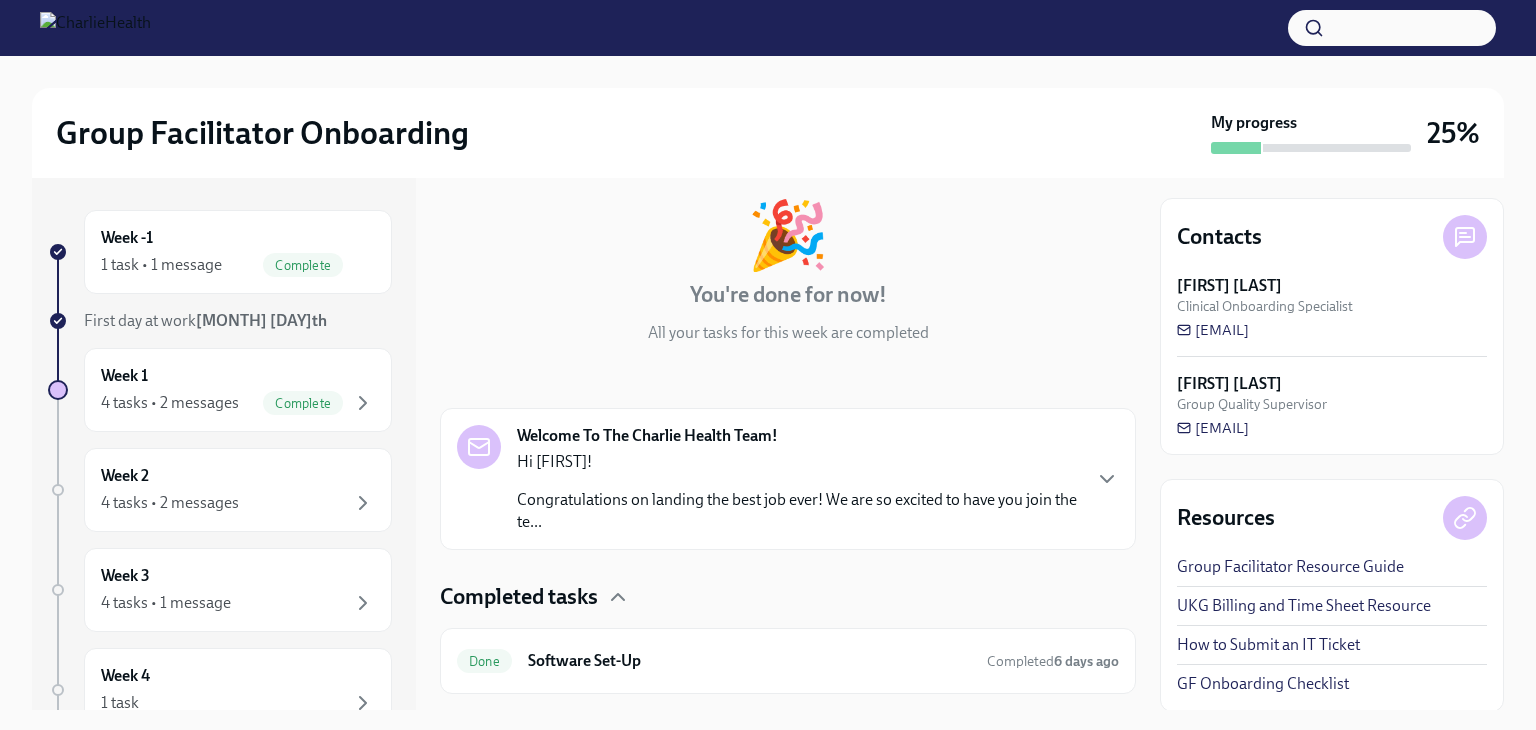 click 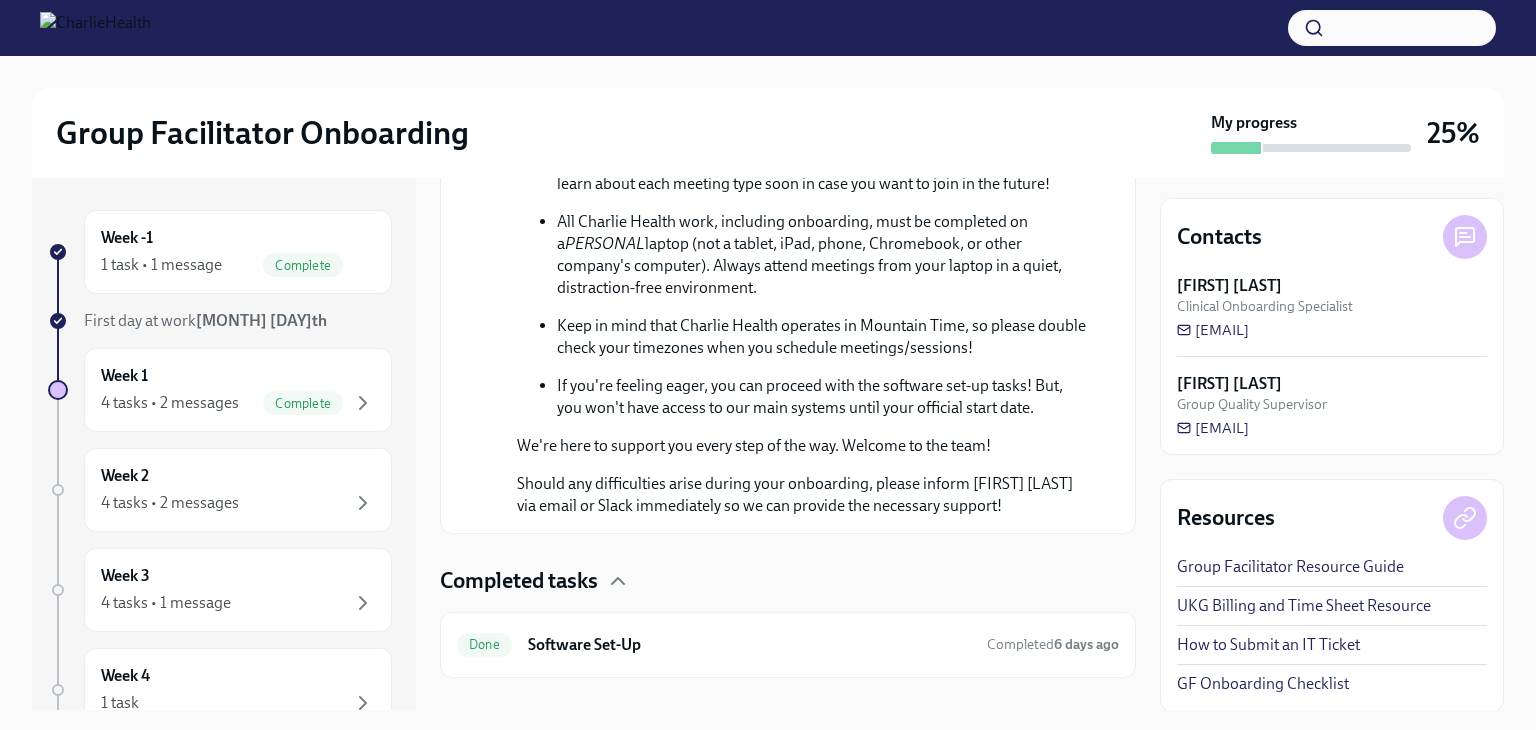 scroll, scrollTop: 1179, scrollLeft: 0, axis: vertical 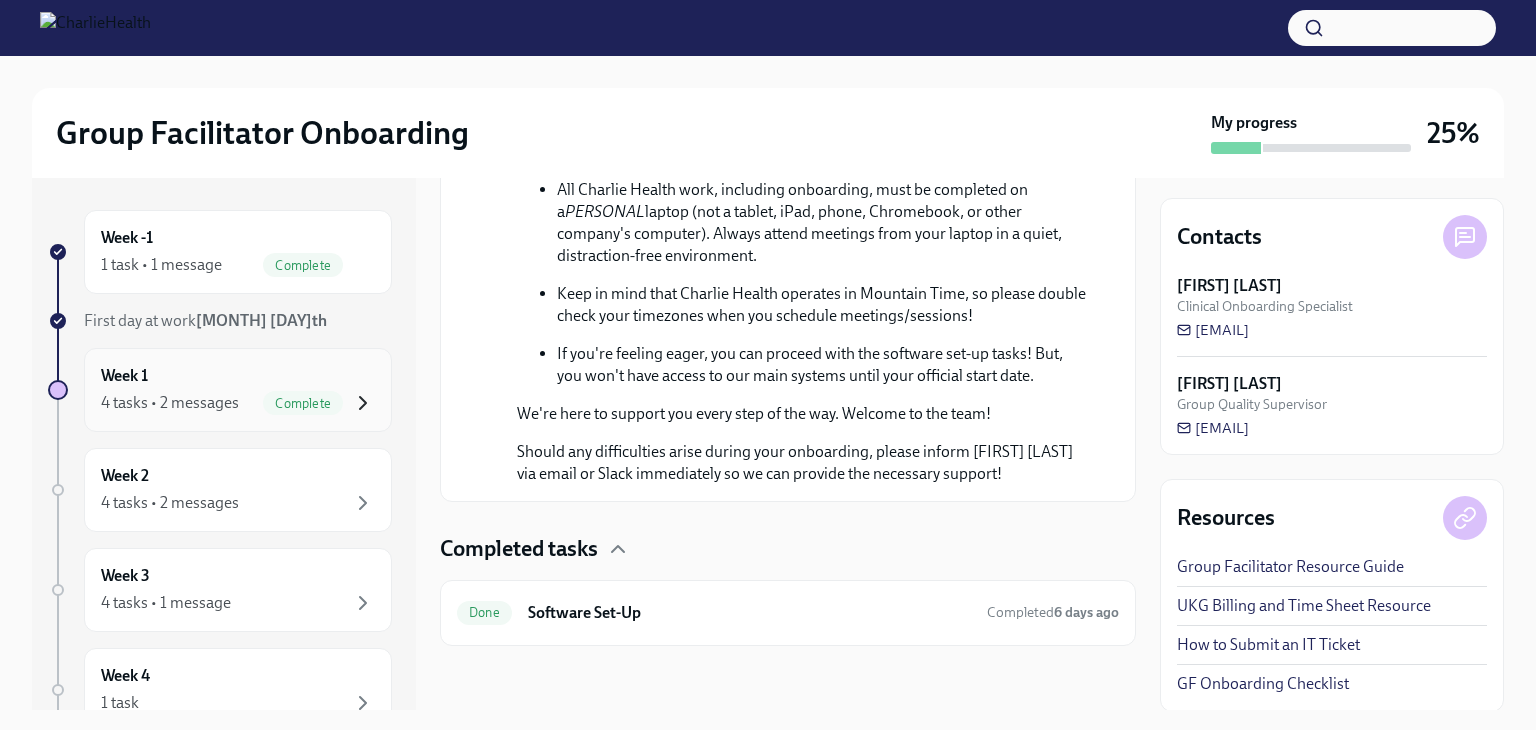 click 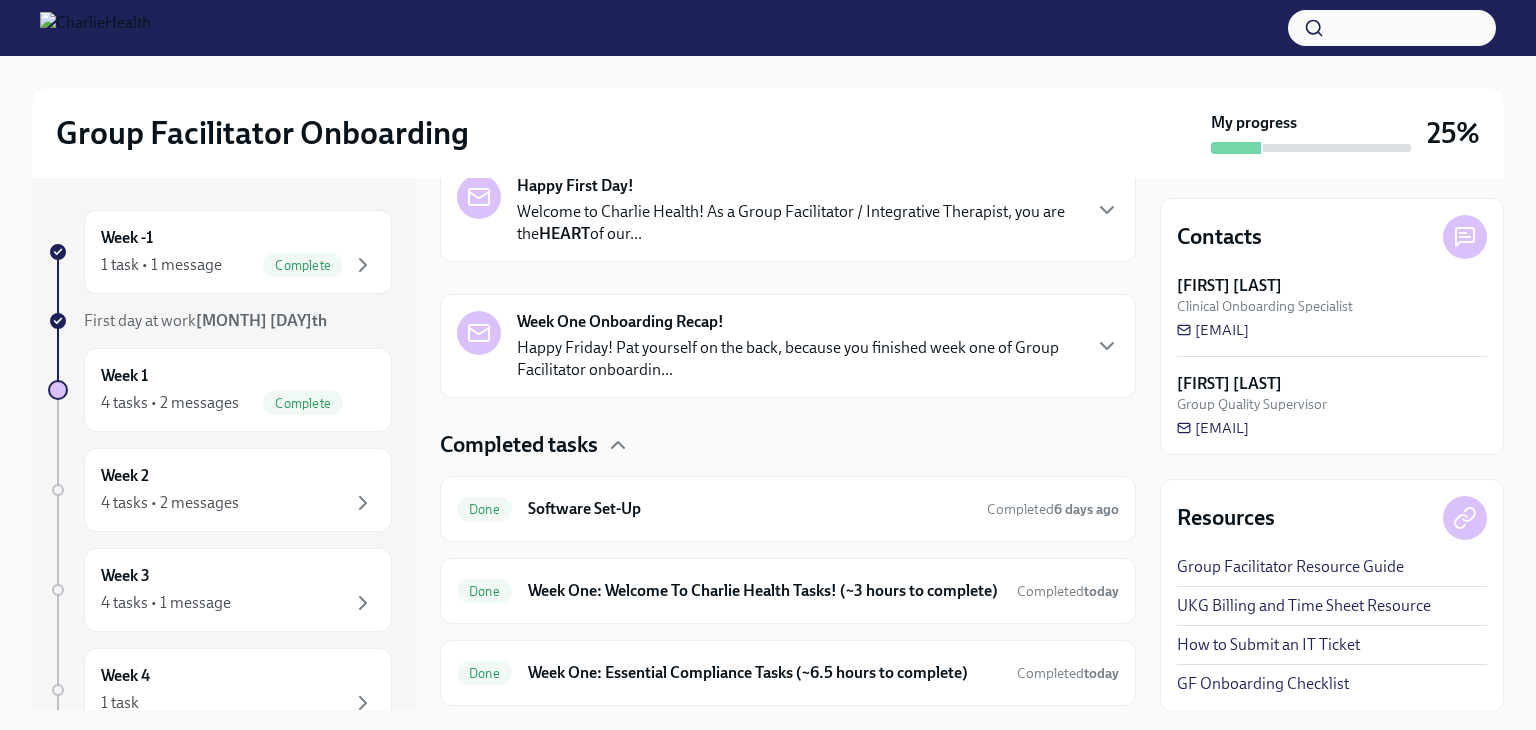 scroll, scrollTop: 529, scrollLeft: 0, axis: vertical 